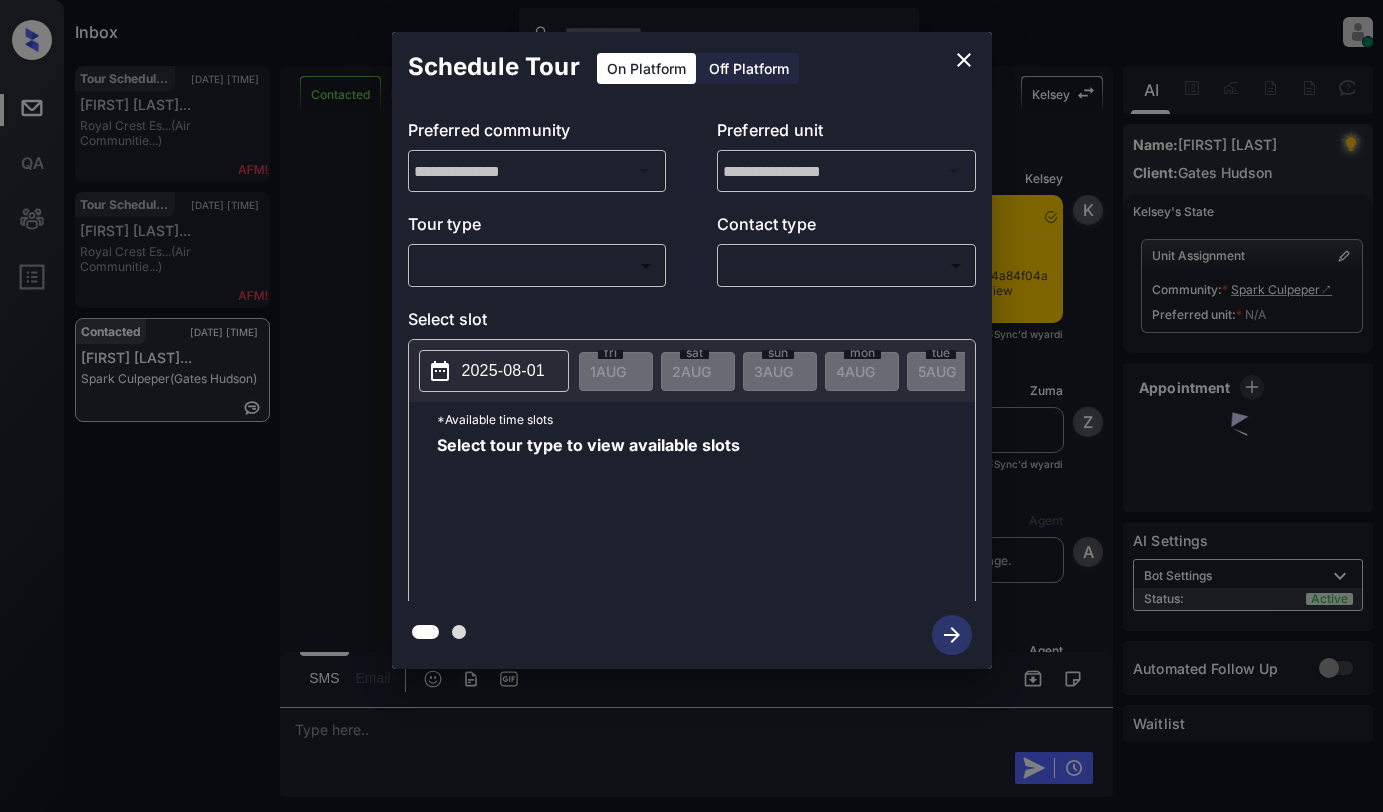 scroll, scrollTop: 0, scrollLeft: 0, axis: both 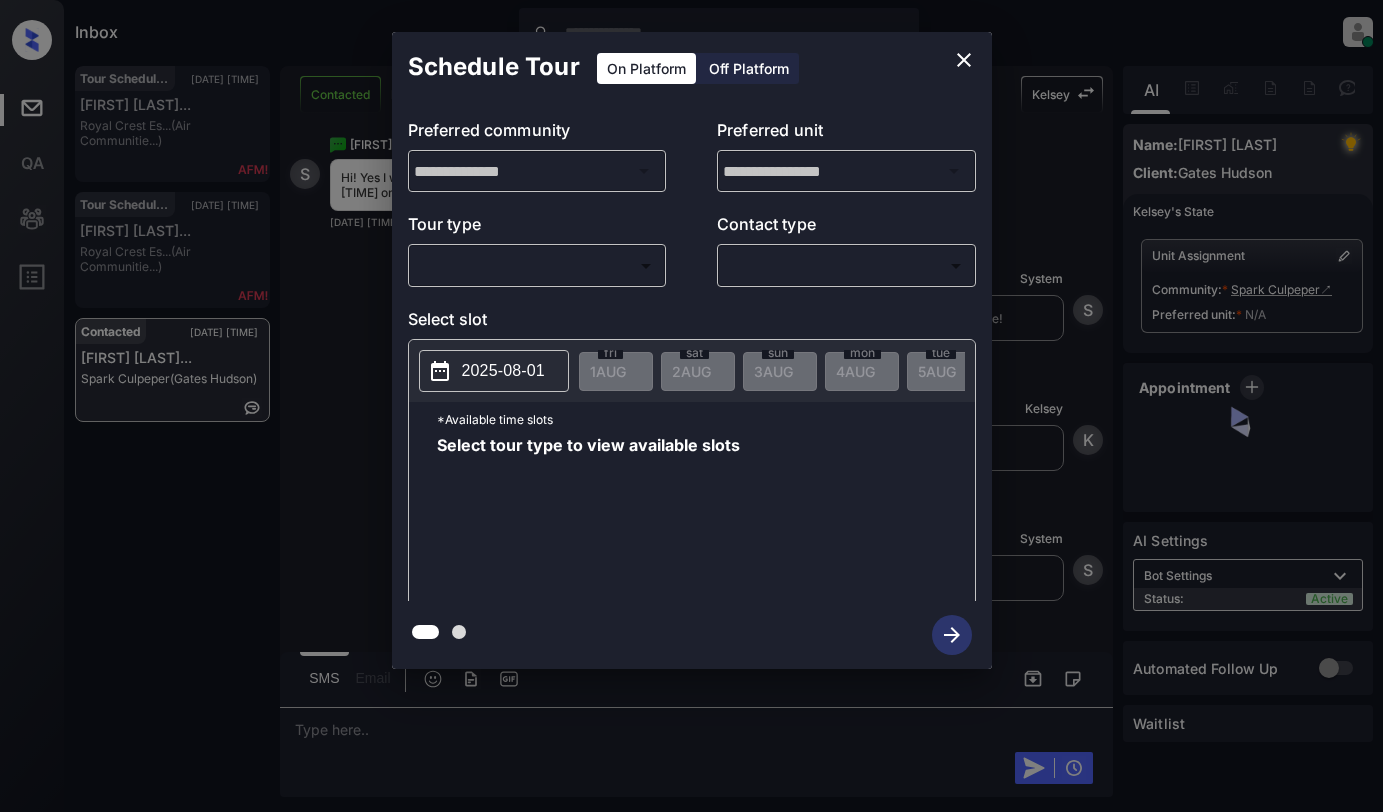 click on "Inbox [FIRST] [LAST] Online Set yourself   offline Set yourself   on break Profile Switch to  light  mode Sign out Tour Scheduled [DATE] [TIME]   [FIRST] [LAST]... [LOCATION]  (Air Communitie...) Tour Scheduled [DATE] [TIME]   [FIRST] [LAST]... [LOCATION]  (Air Communitie...) Contacted [DATE] [TIME]   [FIRST] [LAST]... [LOCATION]  (Gates Hudson) Contacted Lost Lead Sentiment: Angry Upon sliding the acknowledgement:  Lead will move to lost stage. * ​ SMS and call option will be set to opt out. AFM will be turned off for the lead. [FIRST] [LAST] New Message [FIRST] Notes Note: https://conversation.getzuma.com/688c90ddb4a84f04a36361ed - Paste this link into your browser to view [FIRST]’s conversation with the prospect [DATE] [TIME]  Sync'd w  yardi [FIRST] New Message Zuma Lead transferred to leasing agent: [FIRST] [DATE] [TIME]  Sync'd w  yardi [FIRST] New Message Agent Lead created via leadPoller in Inbound stage. [DATE] [TIME] [FIRST] New Message Agent AFM Request sent to [FIRST]. [FIRST] [FIRST]" at bounding box center (691, 406) 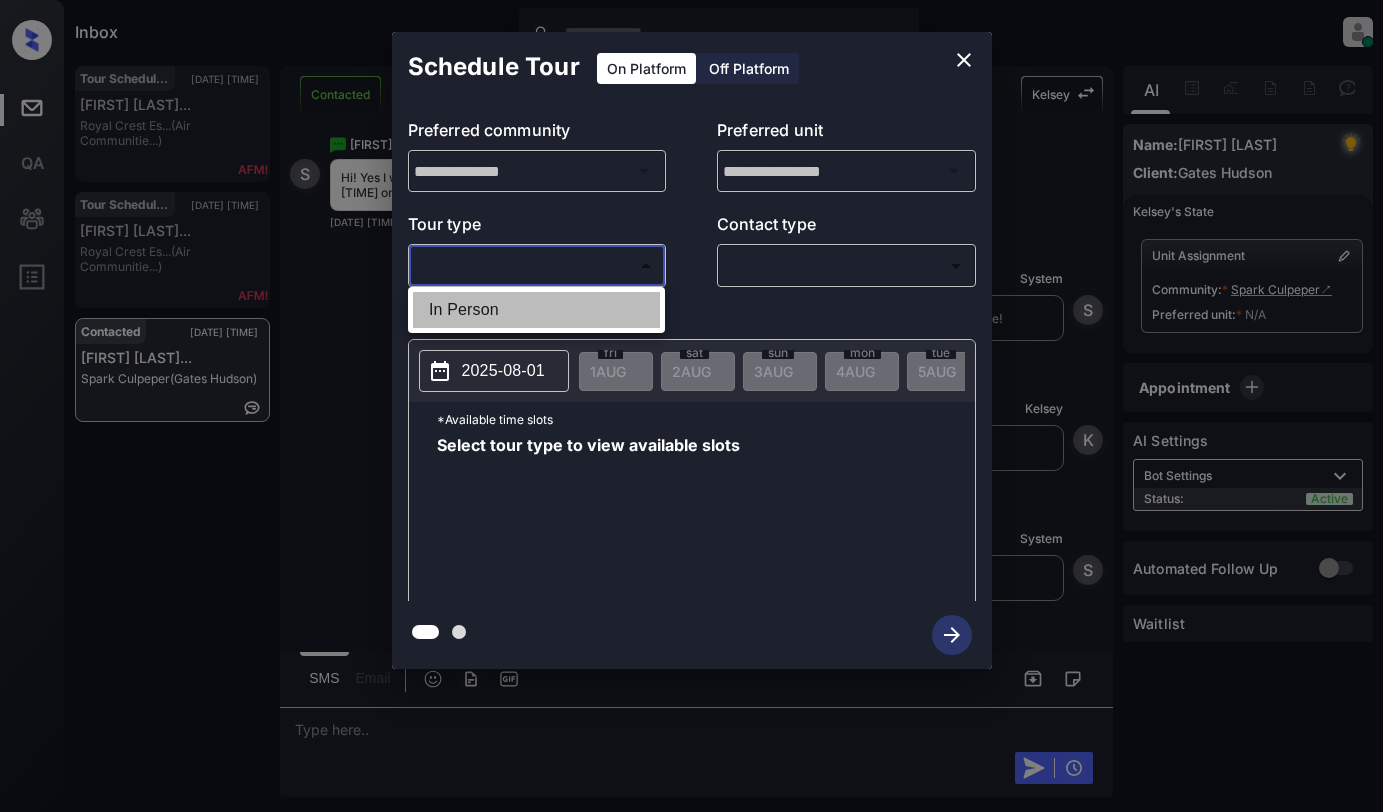 click on "In Person" at bounding box center (536, 310) 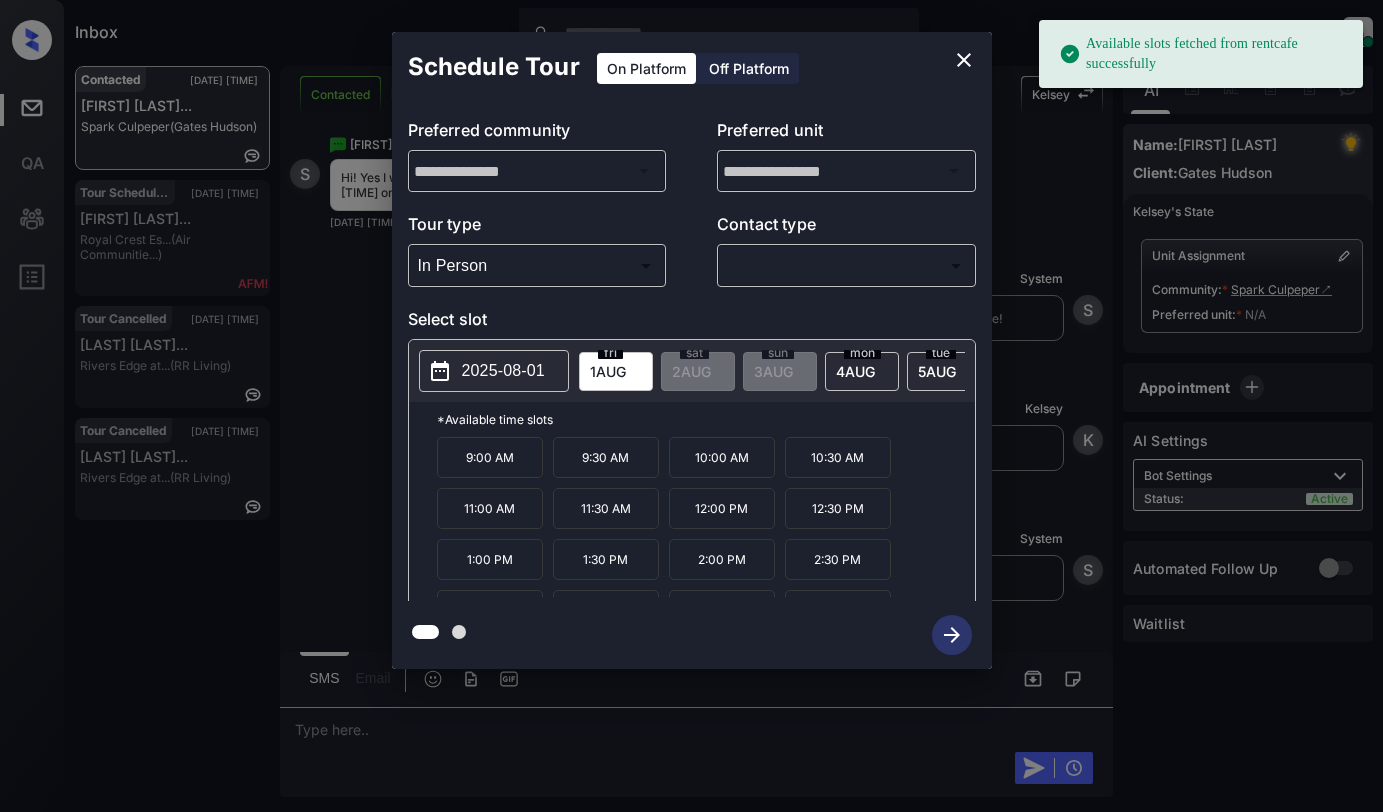 click on "2025-08-01" at bounding box center (503, 371) 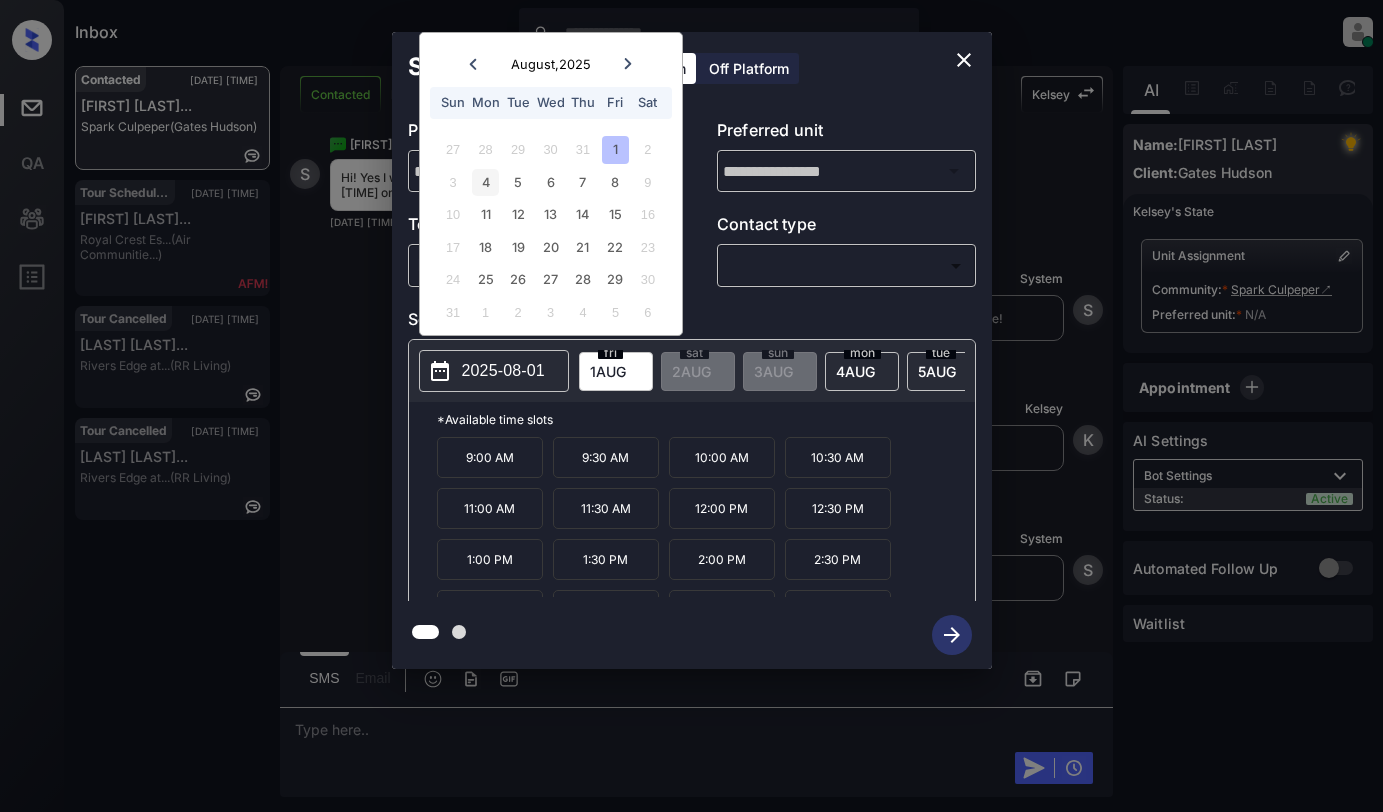 click on "4" at bounding box center [485, 182] 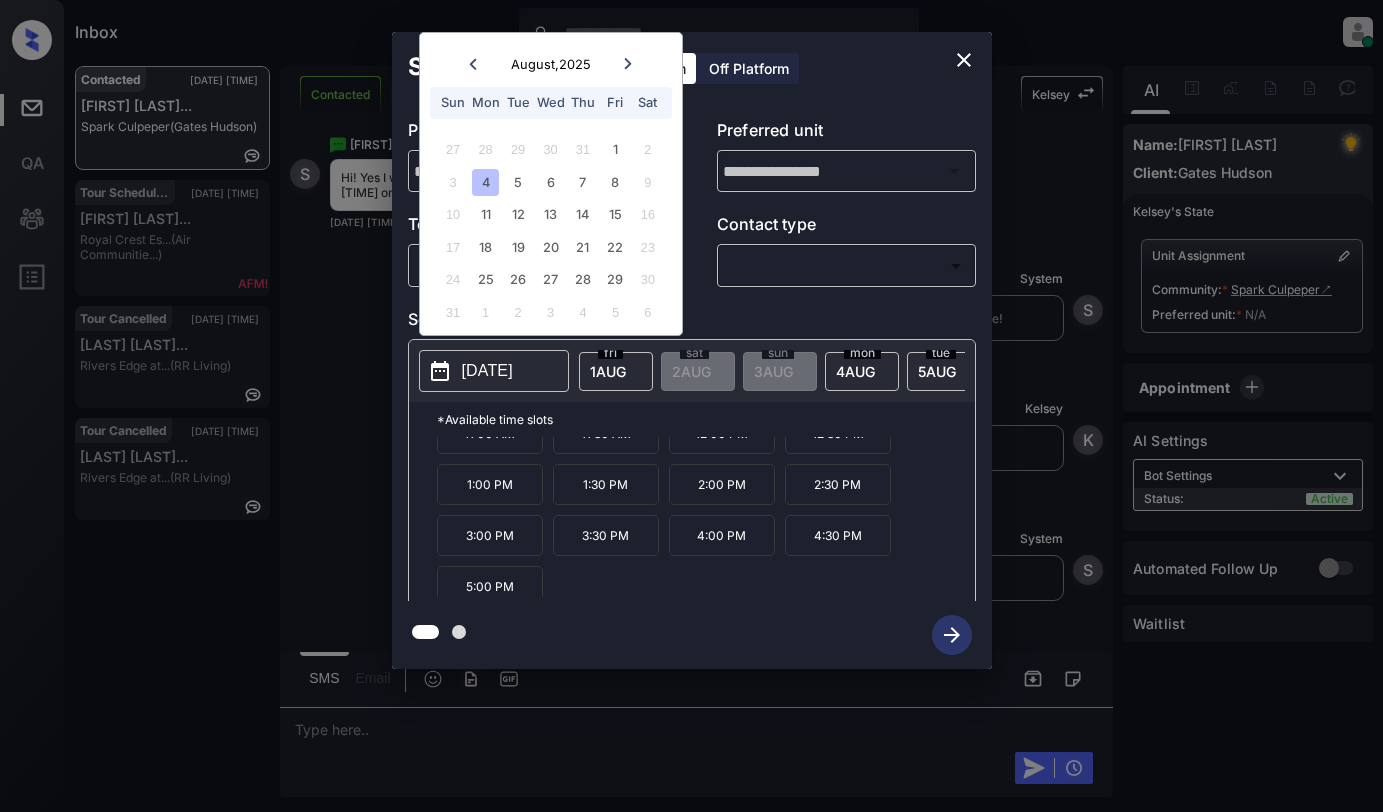 scroll, scrollTop: 85, scrollLeft: 0, axis: vertical 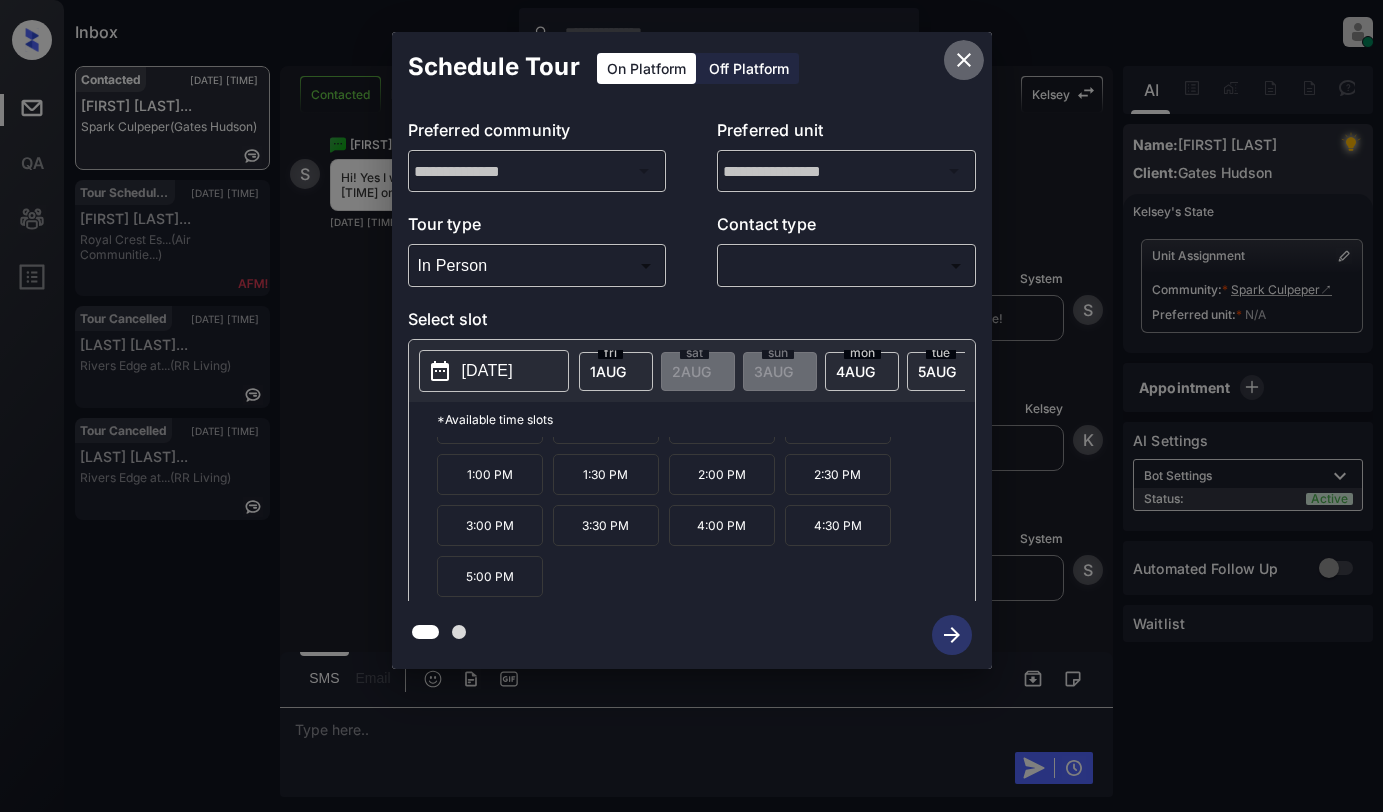 click 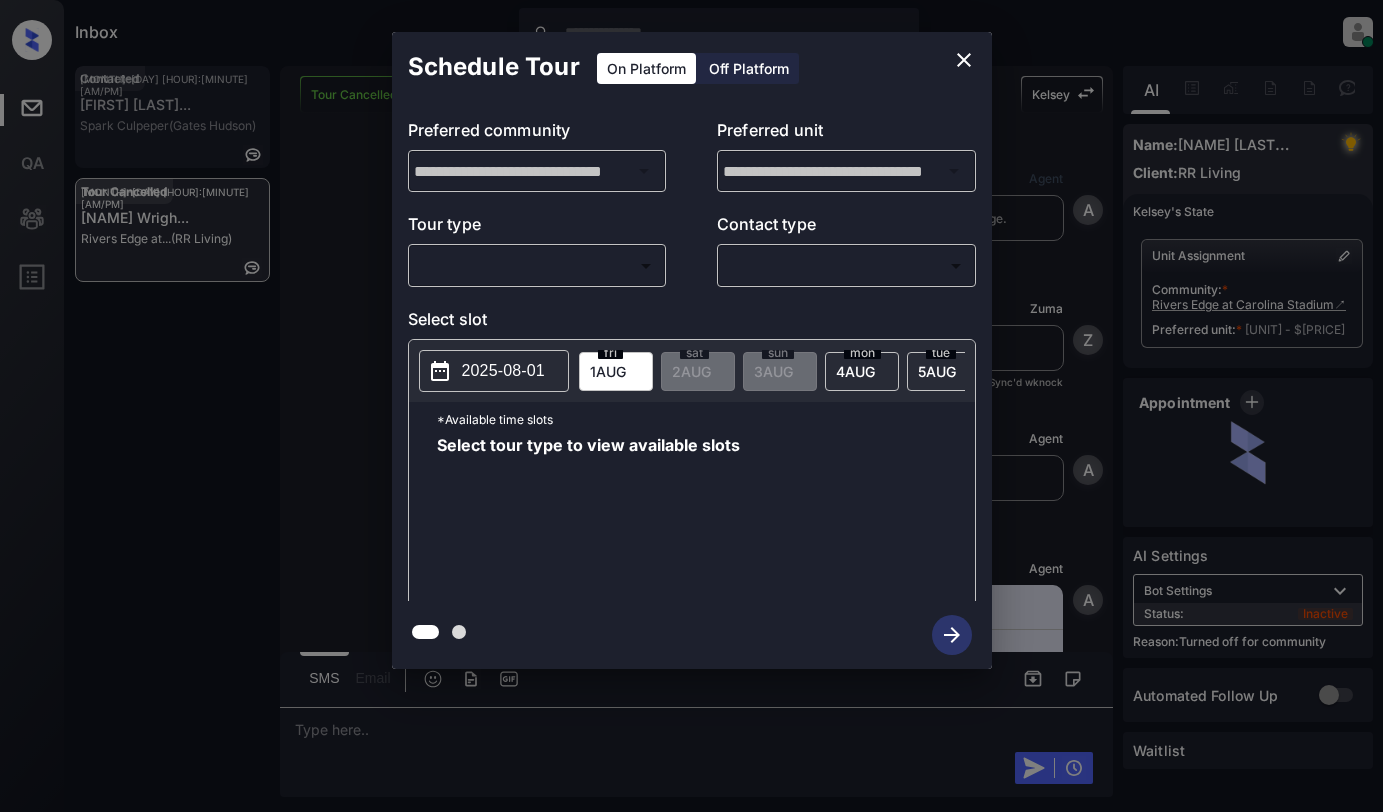 scroll, scrollTop: 0, scrollLeft: 0, axis: both 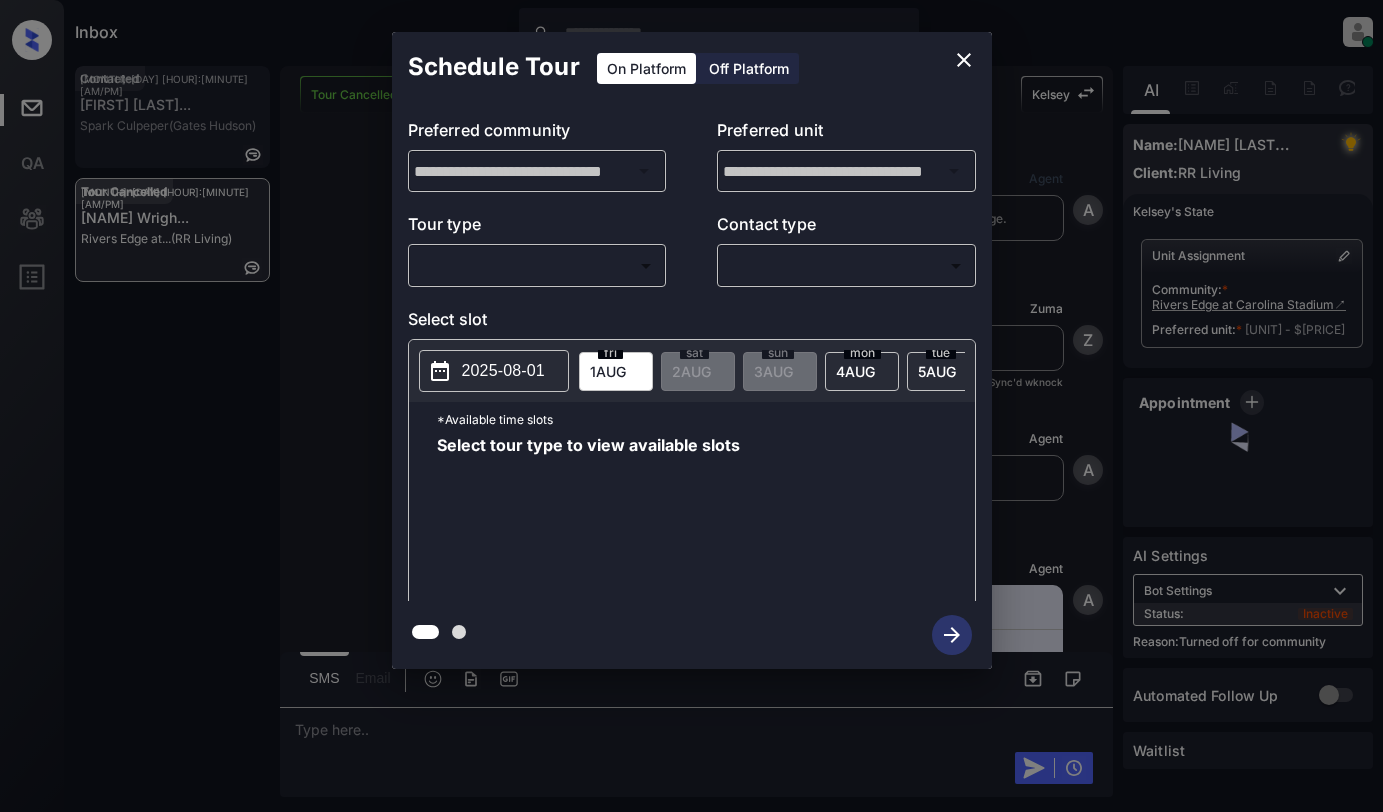 click on "Inbox Dominic Ceralde Online Set yourself   offline Set yourself   on break Profile Switch to  light  mode Sign out Contacted Aug-01 04:38 am   Sabrina Mcgold... Spark Culpeper  (Gates Hudson) Tour Cancelled Aug-01 04:39 am   Rochelle Wrigh... Rivers Edge at...  (RR Living) Tour Cancelled Lost Lead Sentiment: Angry Upon sliding the acknowledgement:  Lead will move to lost stage. * ​ SMS and call option will be set to opt out. AFM will be turned off for the lead. Kelsey New Message Agent Lead created via webhook in Inbound stage. Jul 08, 2025 09:35 pm A New Message Zuma Lead transferred to leasing agent: kelsey Jul 08, 2025 09:35 pm  Sync'd w  knock Z New Message Agent AFM Request sent to Kelsey. Jul 08, 2025 09:35 pm A New Message Agent Notes Note: Structured Note:
Move In Date: 2025-08-06
Jul 08, 2025 09:35 pm A New Message Kelsey Jul 08, 2025 09:35 pm   | TemplateAFMSms  Sync'd w  knock K New Message Kelsey Lead archived by Kelsey! Jul 08, 2025 09:35 pm K New Message Rochelle Wright    Sync'd w  knock" at bounding box center (691, 406) 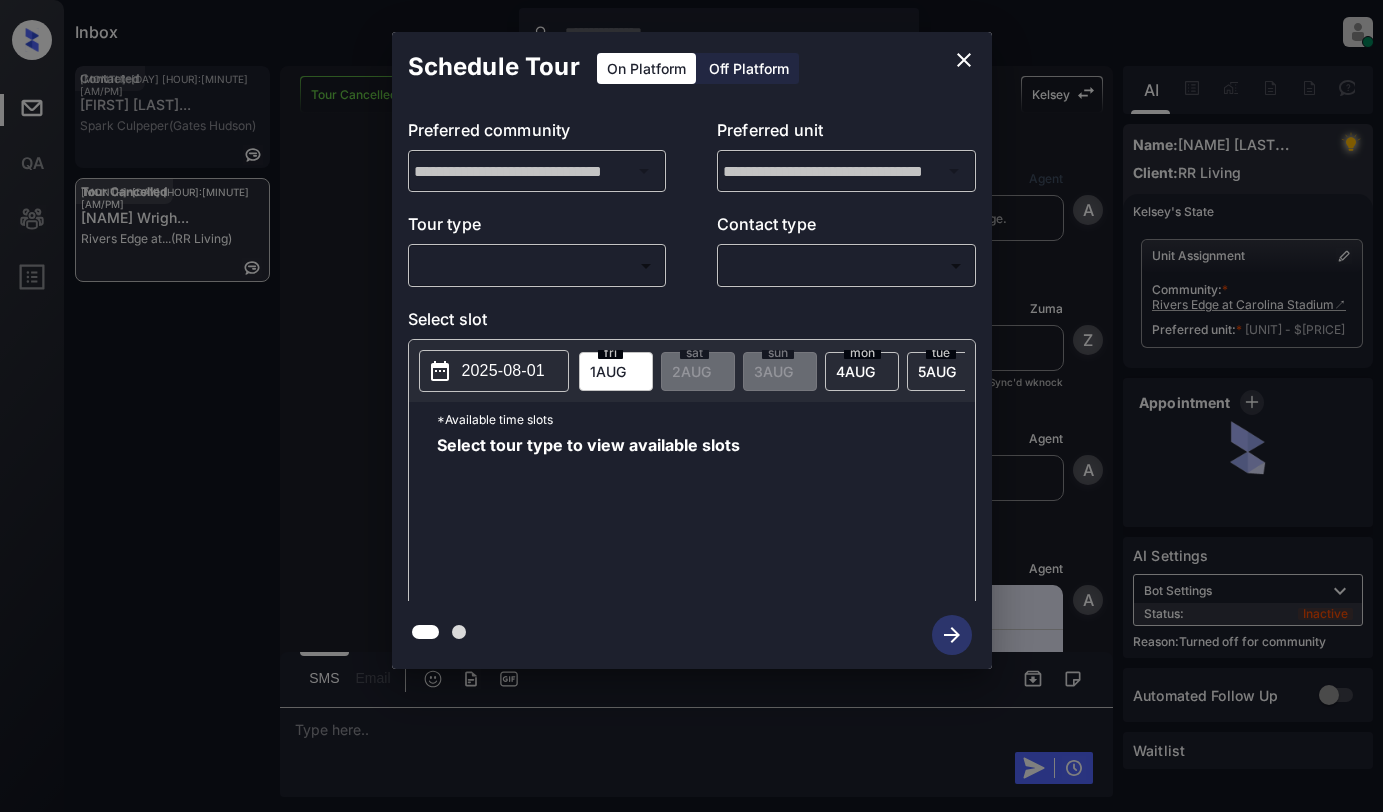 scroll, scrollTop: 28871, scrollLeft: 0, axis: vertical 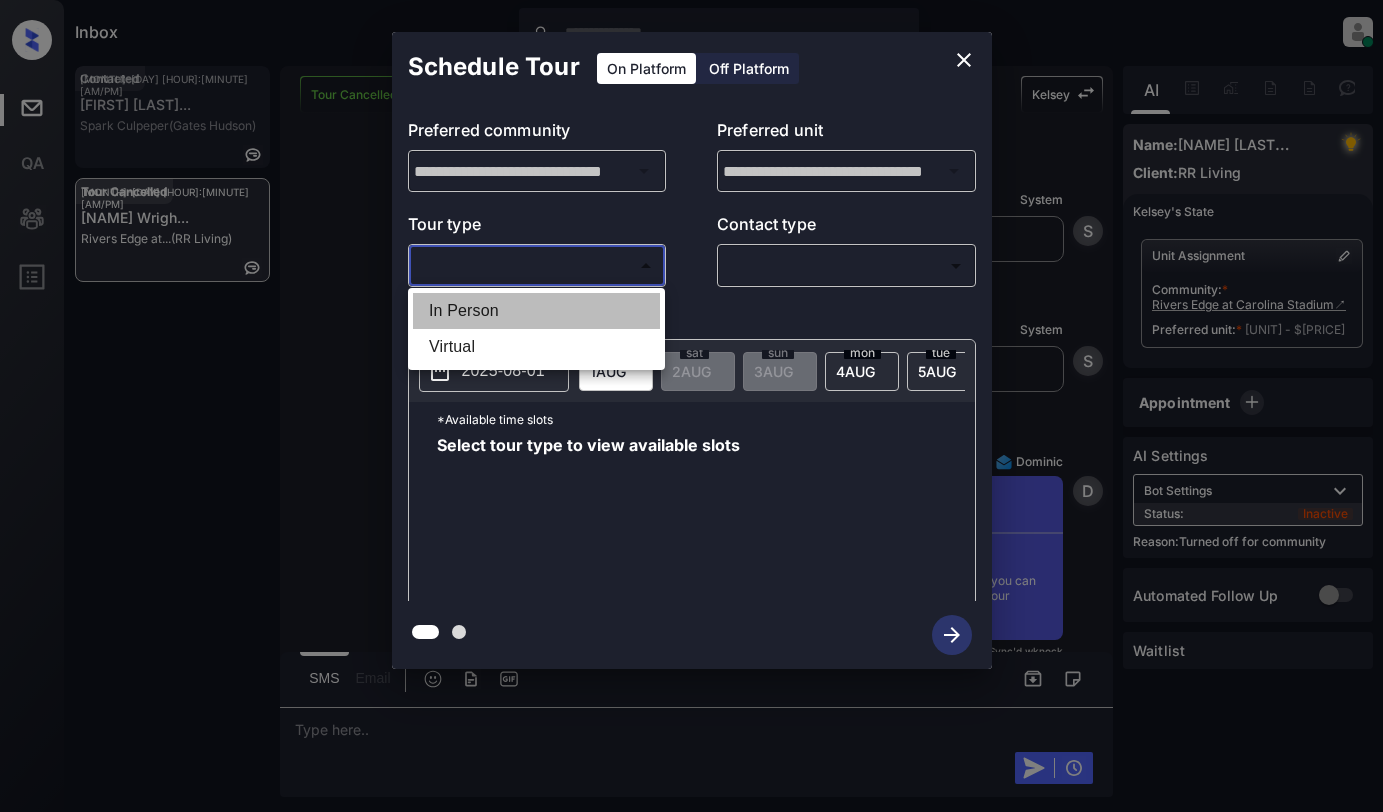 click on "In Person" at bounding box center (536, 311) 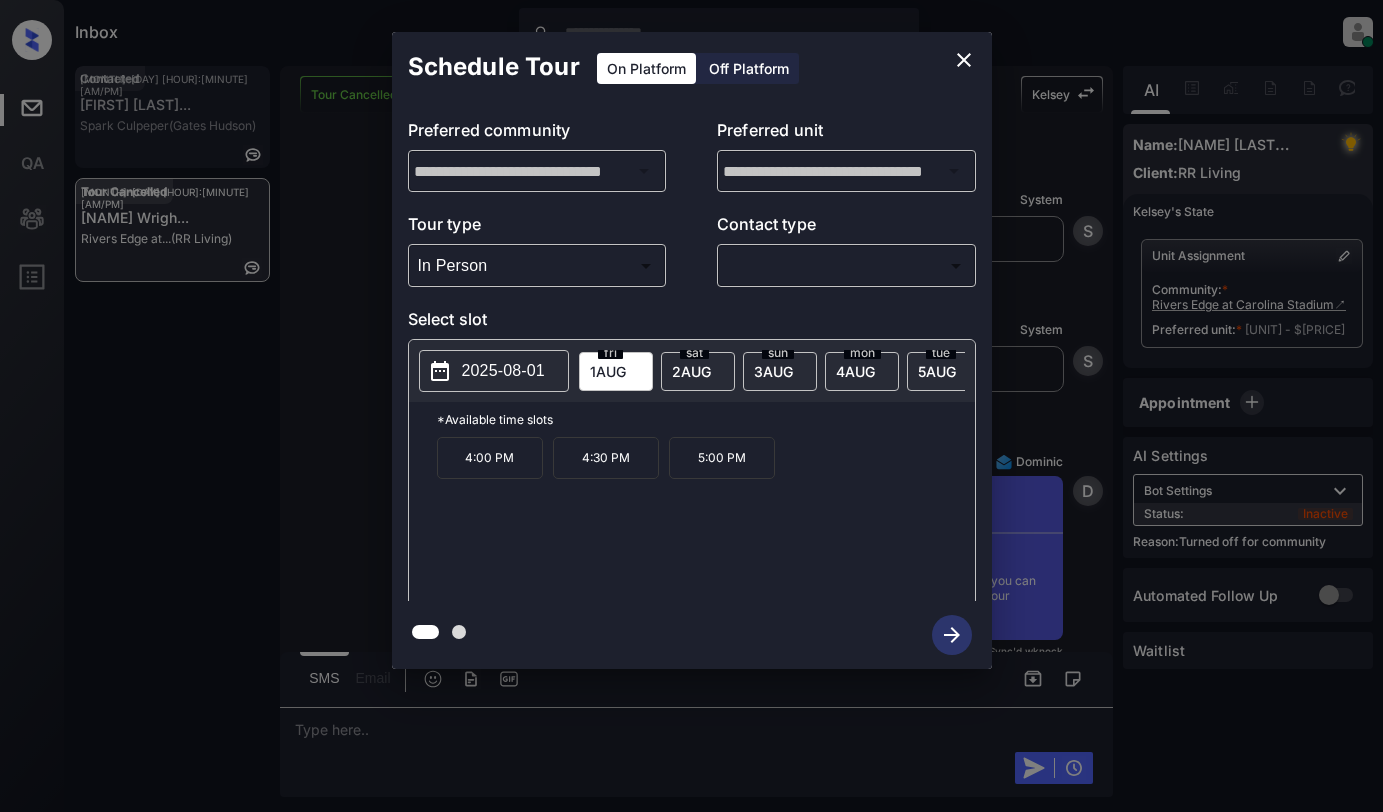 click on "2025-08-01" at bounding box center [503, 371] 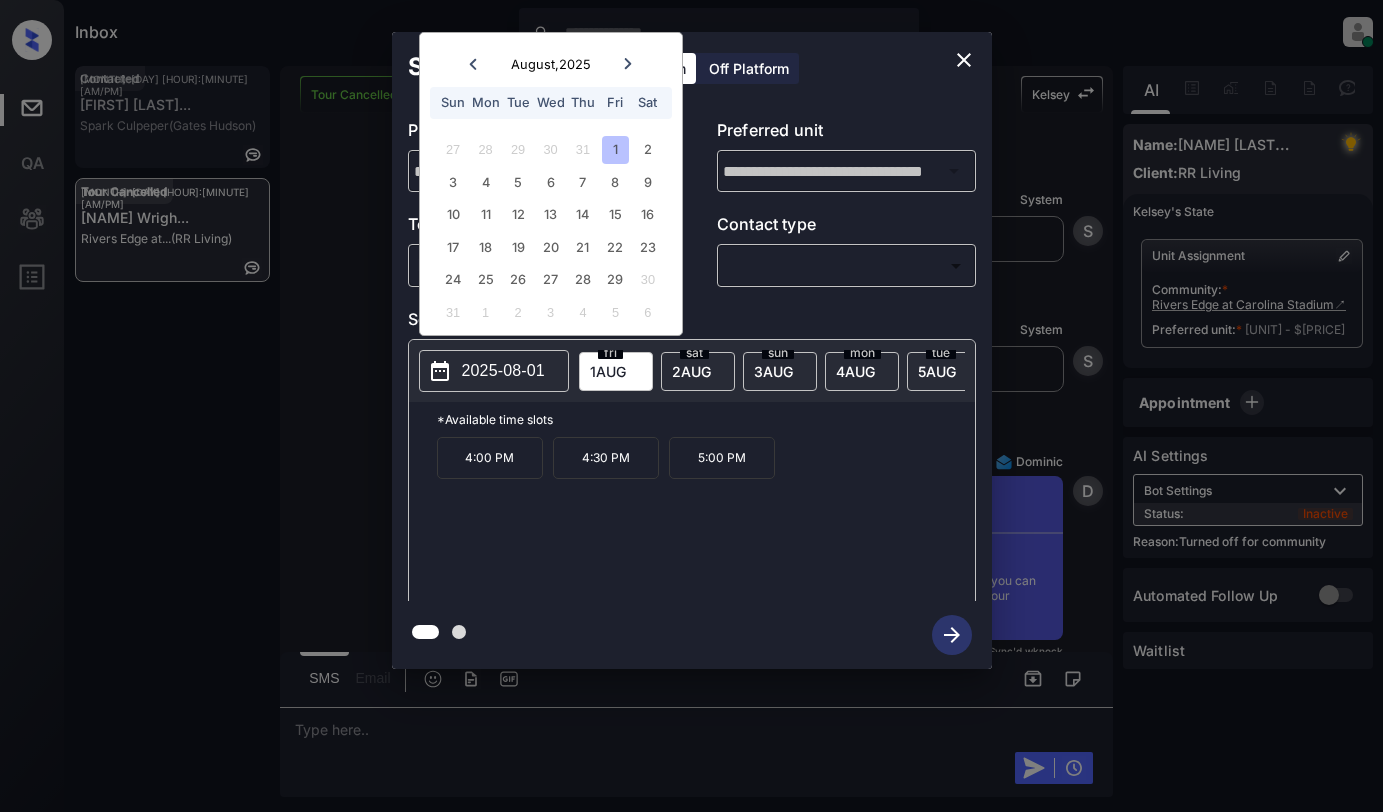 click 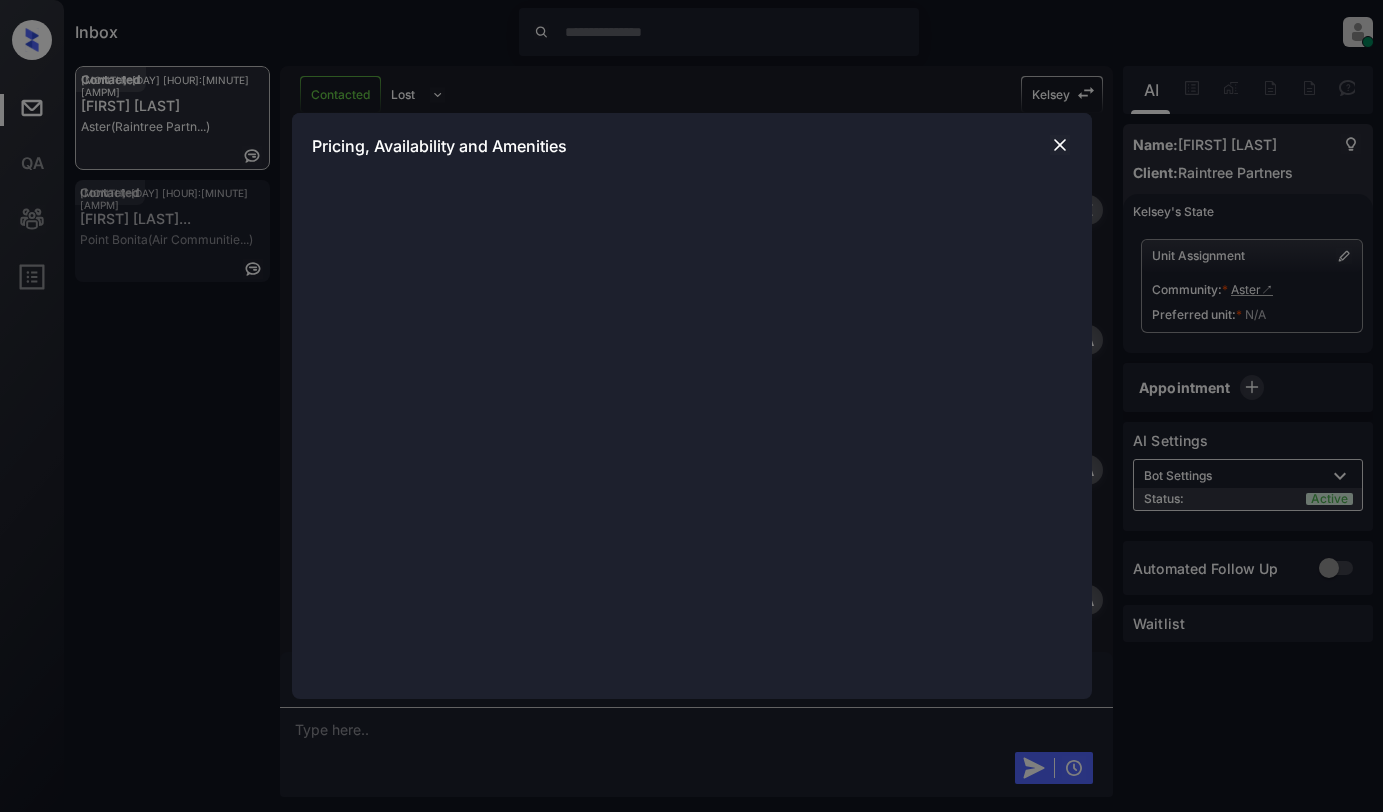 scroll, scrollTop: 0, scrollLeft: 0, axis: both 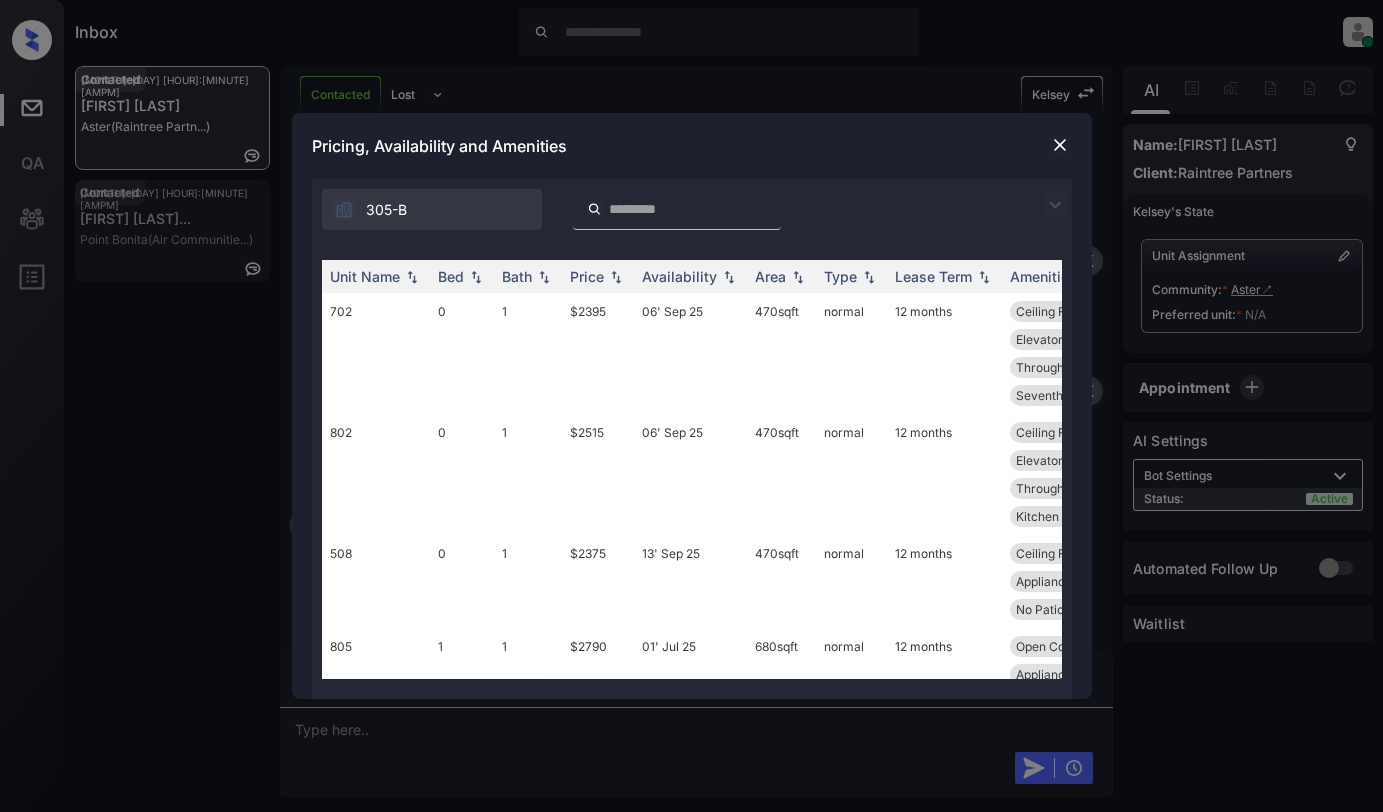 click at bounding box center (1055, 205) 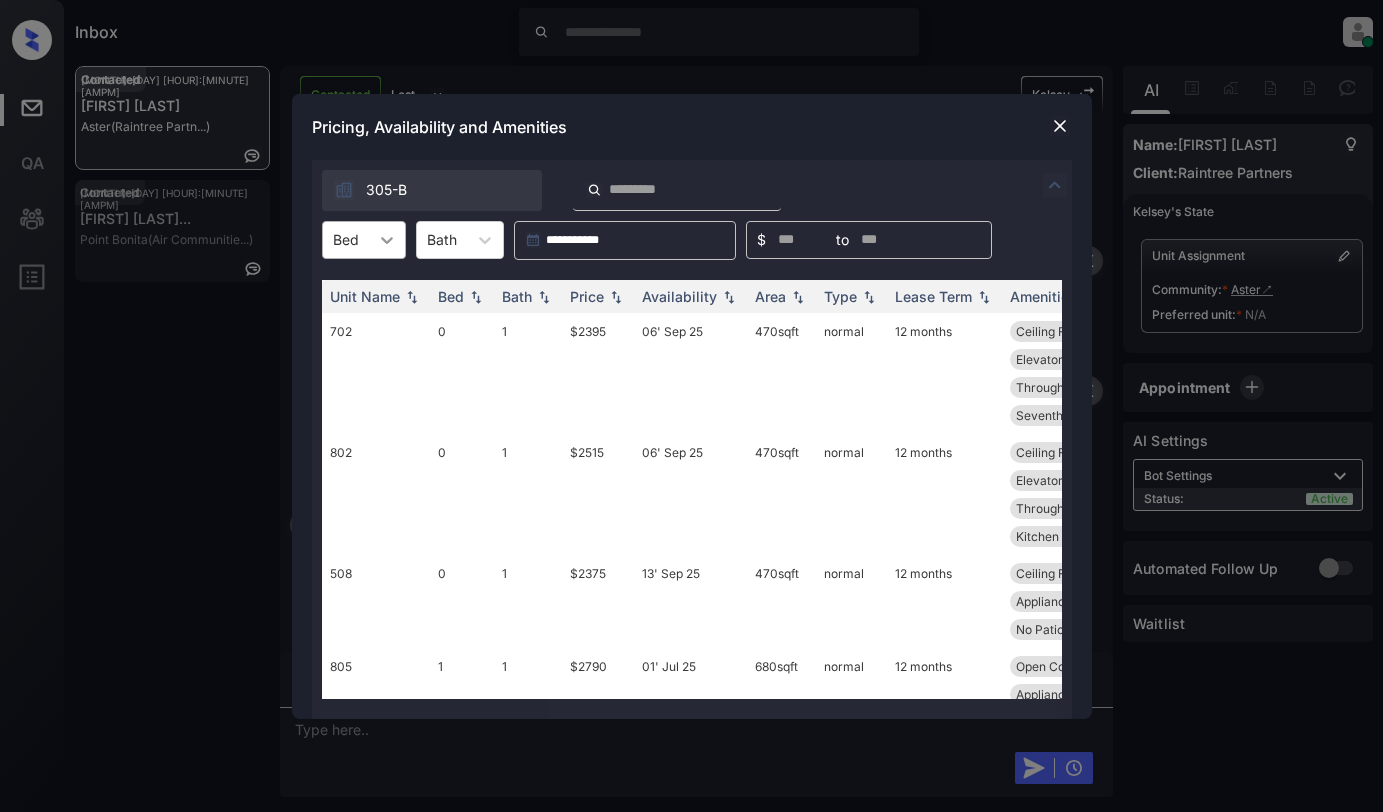click 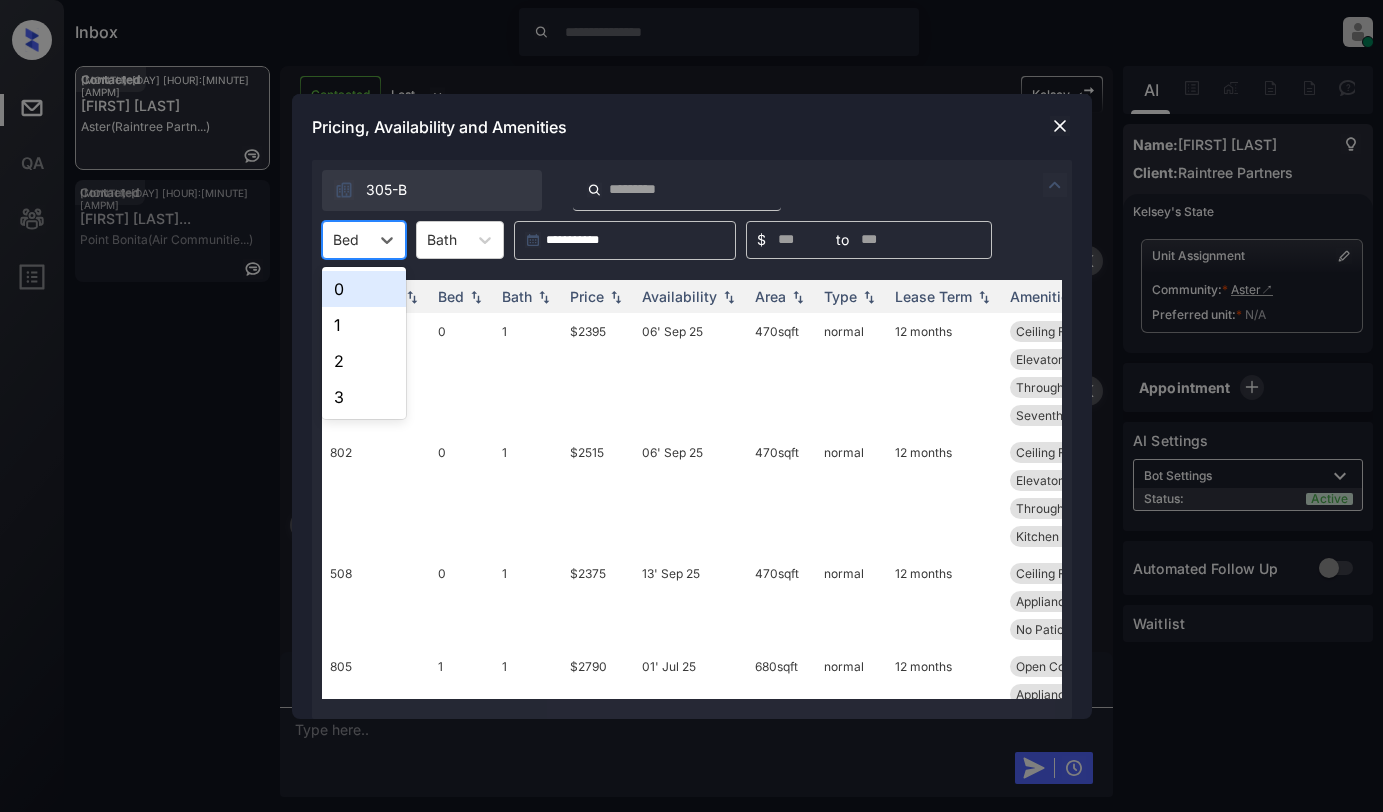 click on "0" at bounding box center [364, 289] 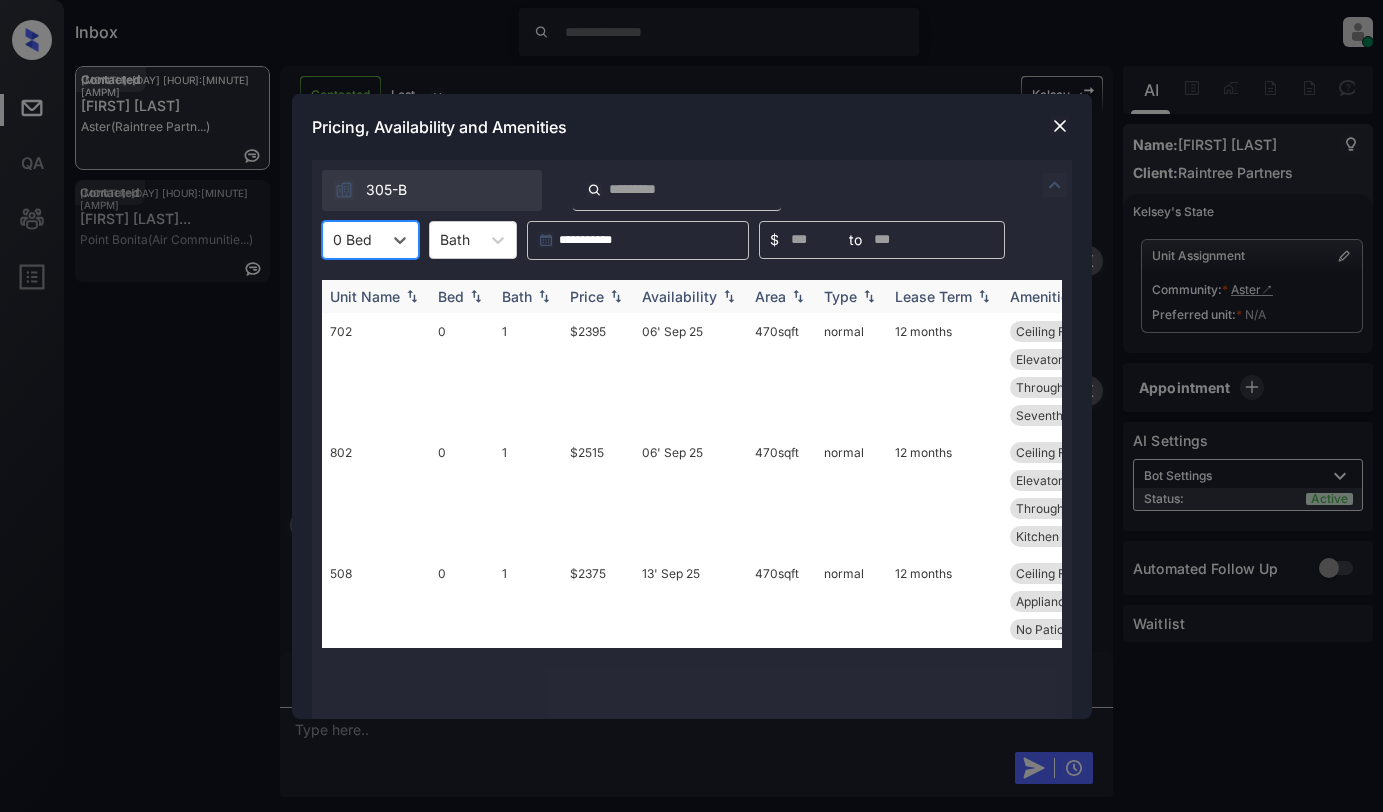 click on "Price" at bounding box center (587, 296) 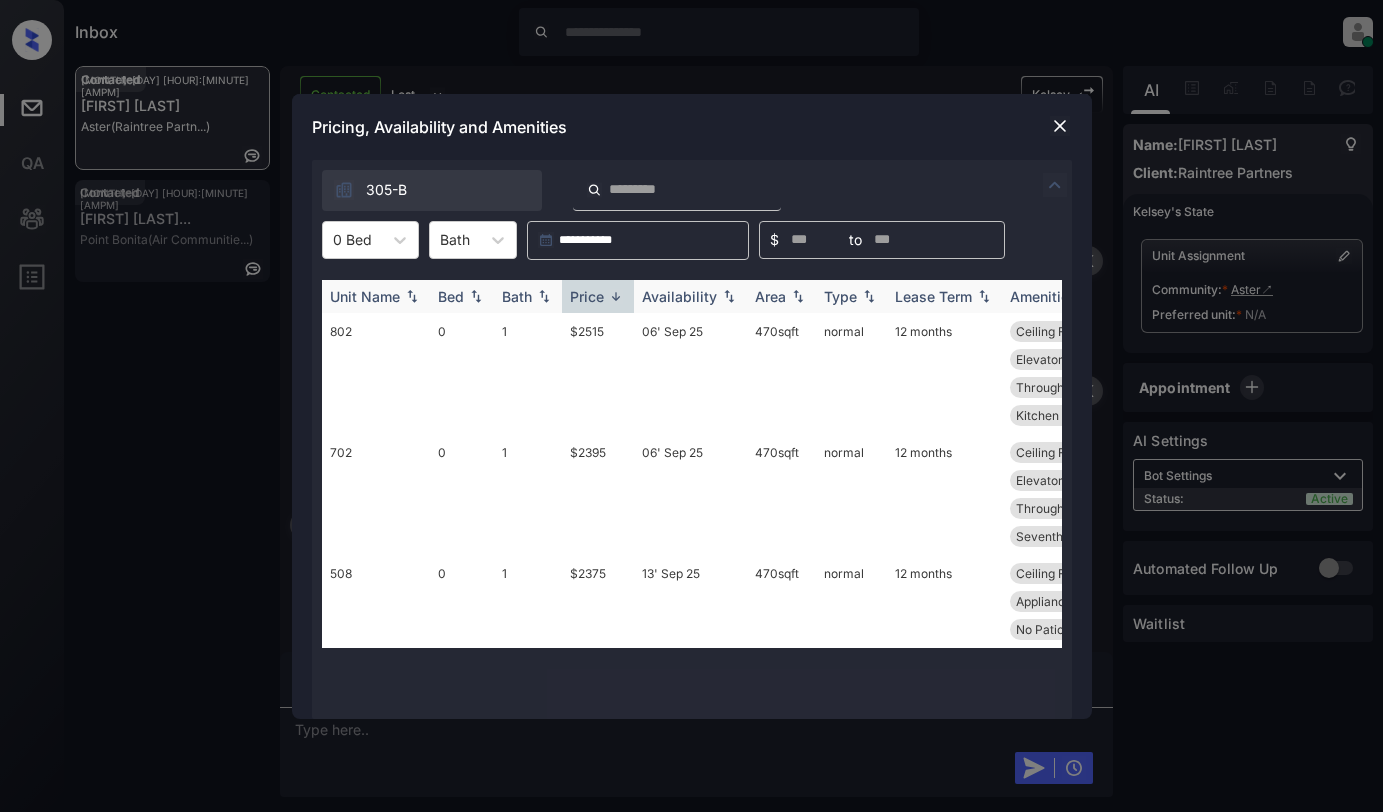 click on "Price" at bounding box center [587, 296] 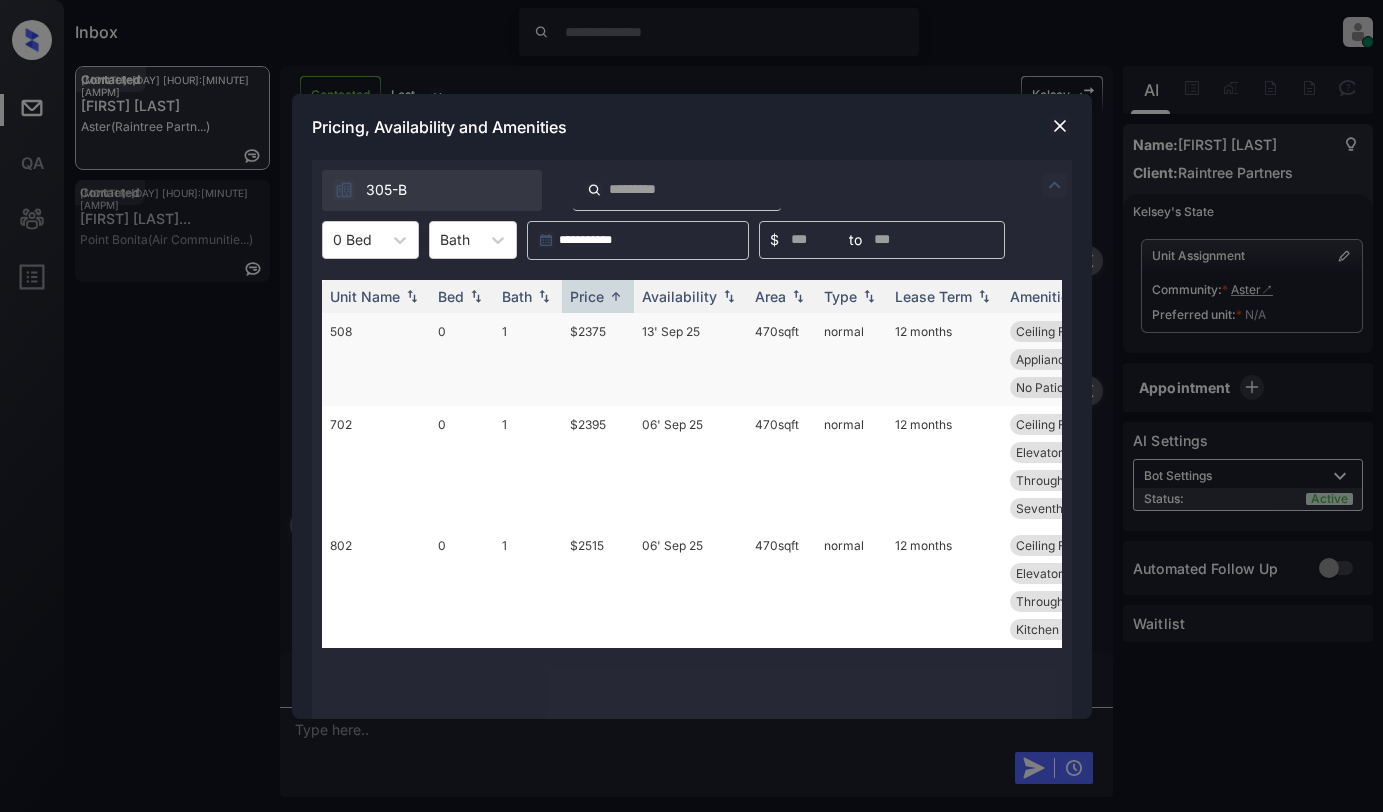 click on "$2375" at bounding box center [598, 359] 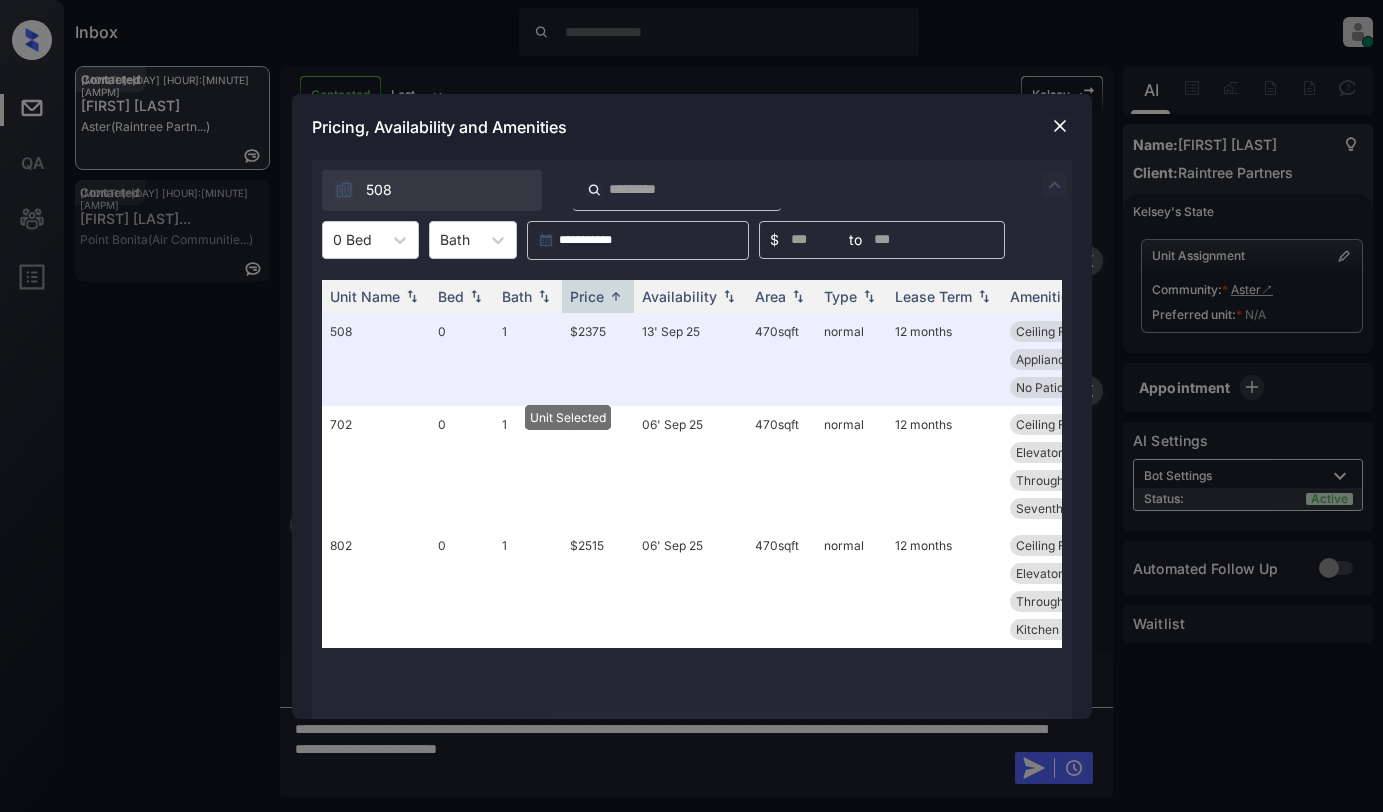 click at bounding box center (1060, 126) 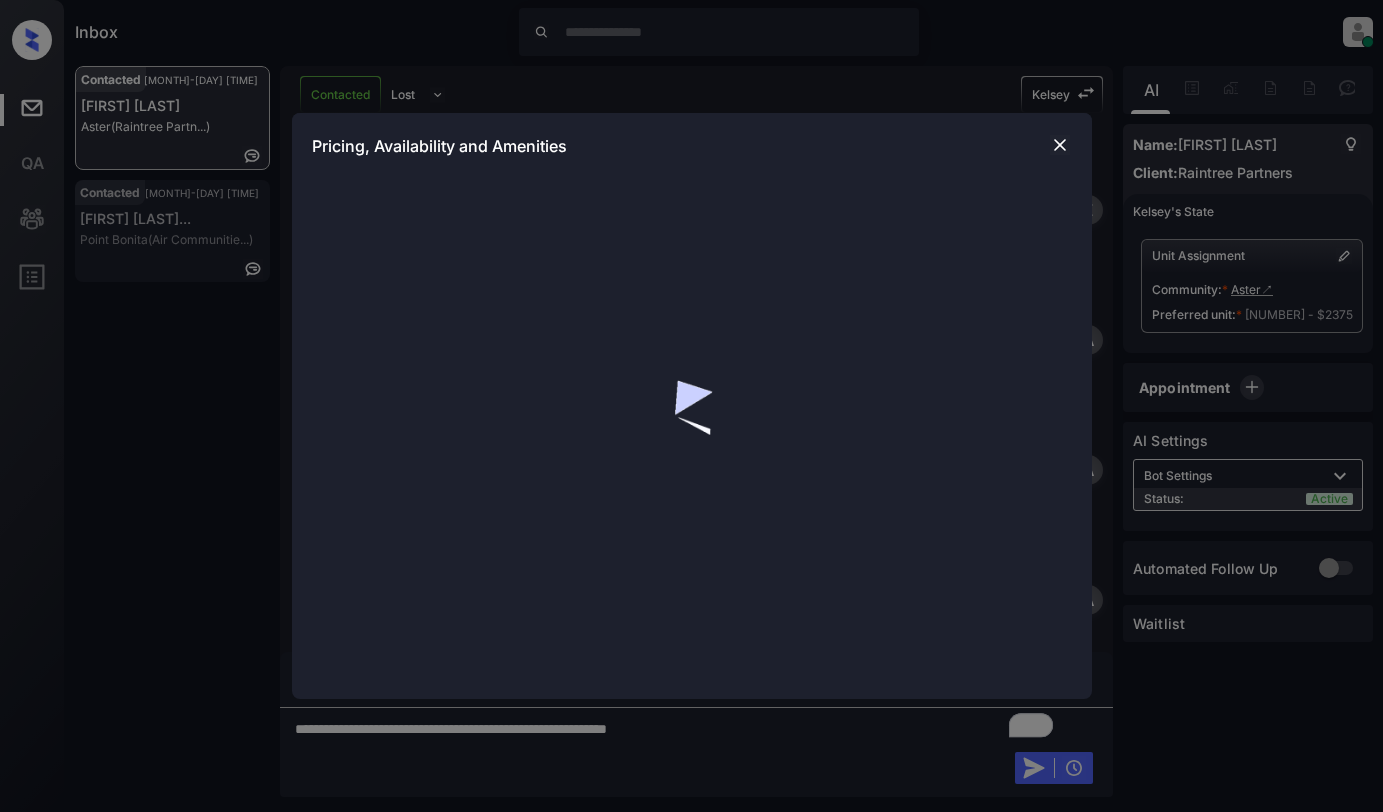scroll, scrollTop: 0, scrollLeft: 0, axis: both 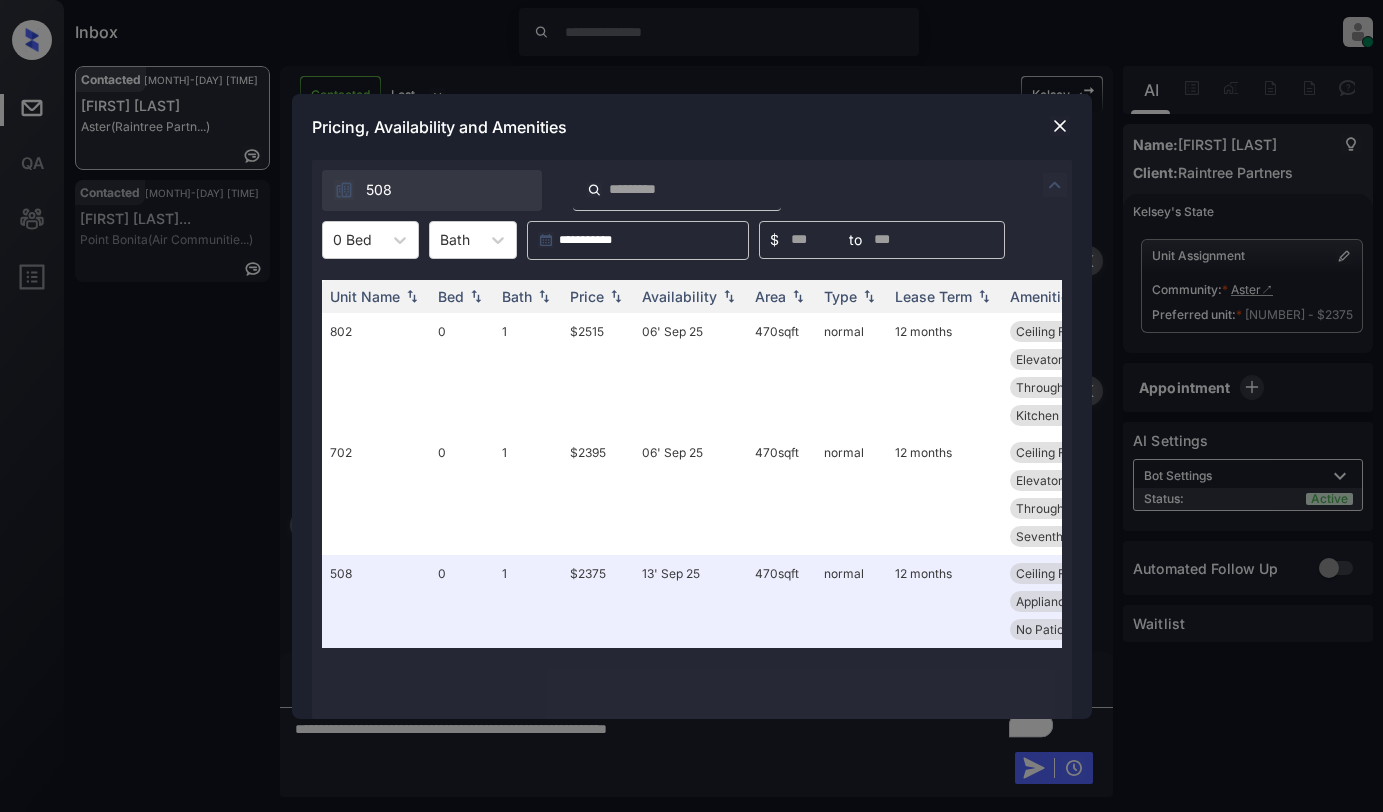 drag, startPoint x: 364, startPoint y: 247, endPoint x: 366, endPoint y: 263, distance: 16.124516 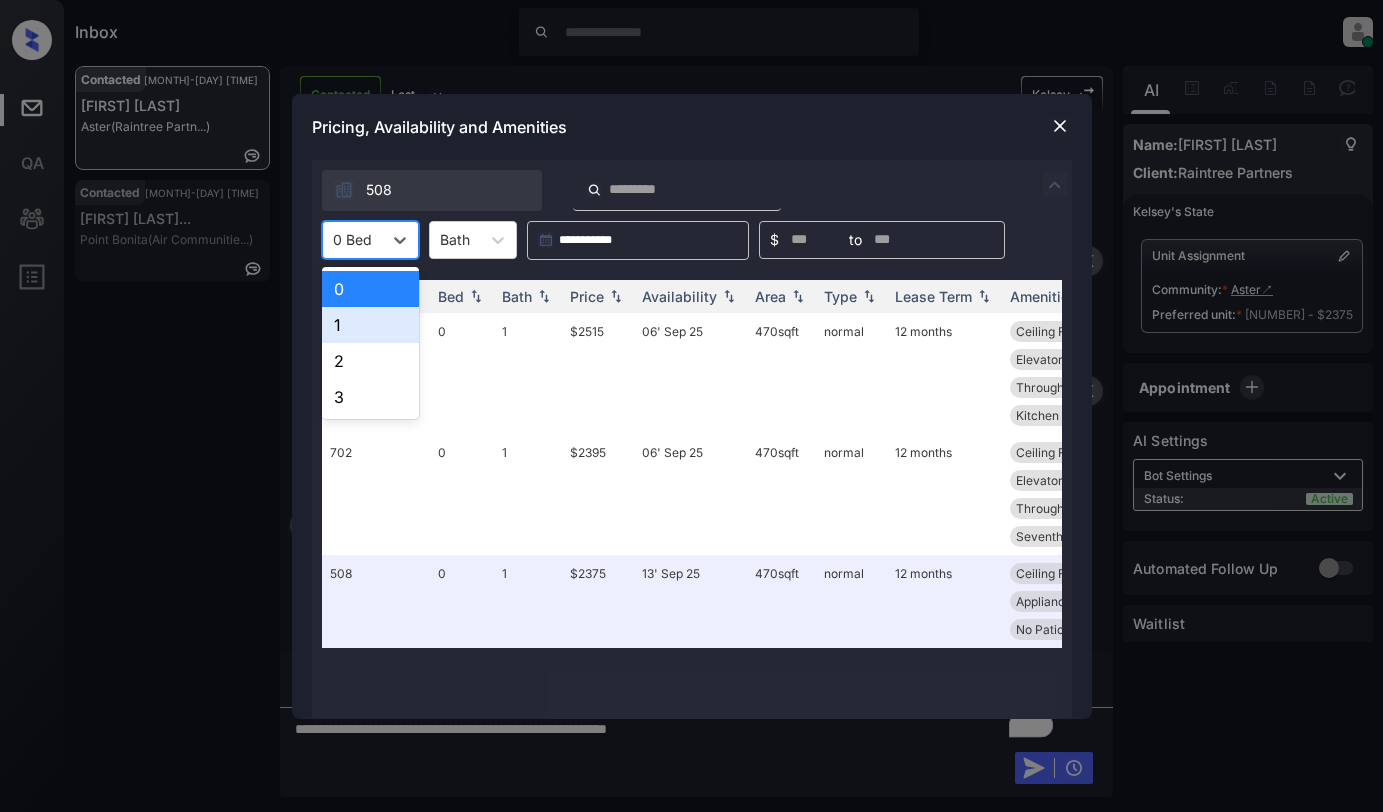 click on "1" at bounding box center [370, 325] 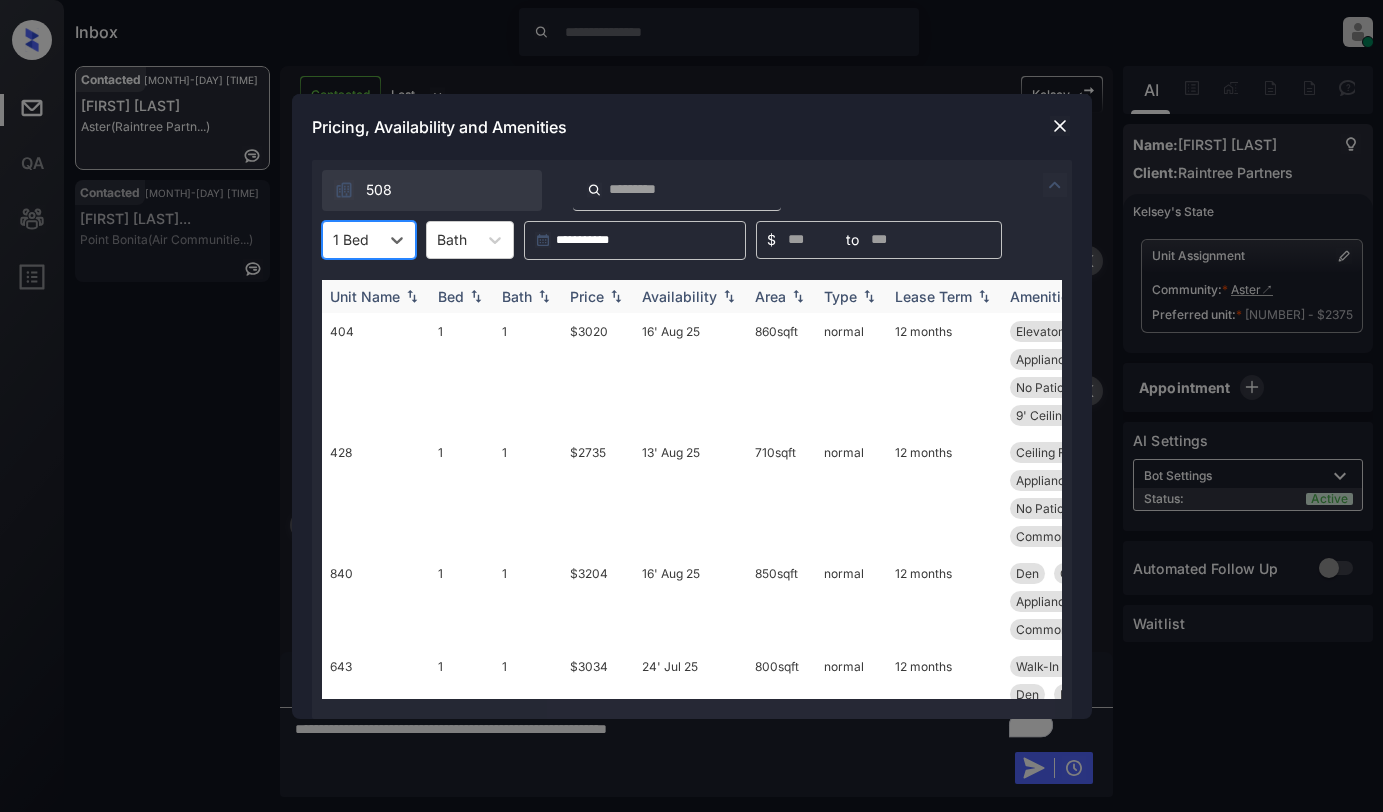 click on "Price" at bounding box center (587, 296) 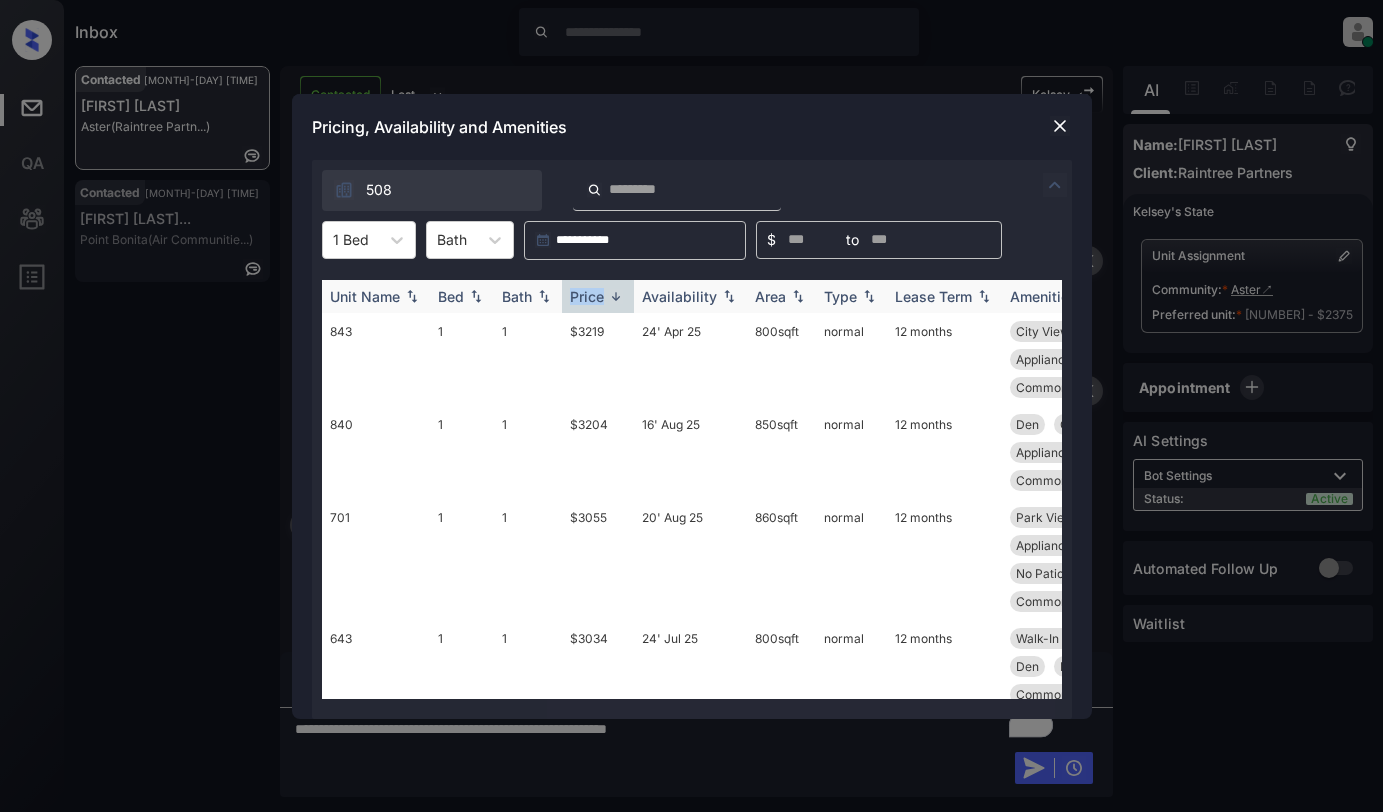 click on "Price" at bounding box center [587, 296] 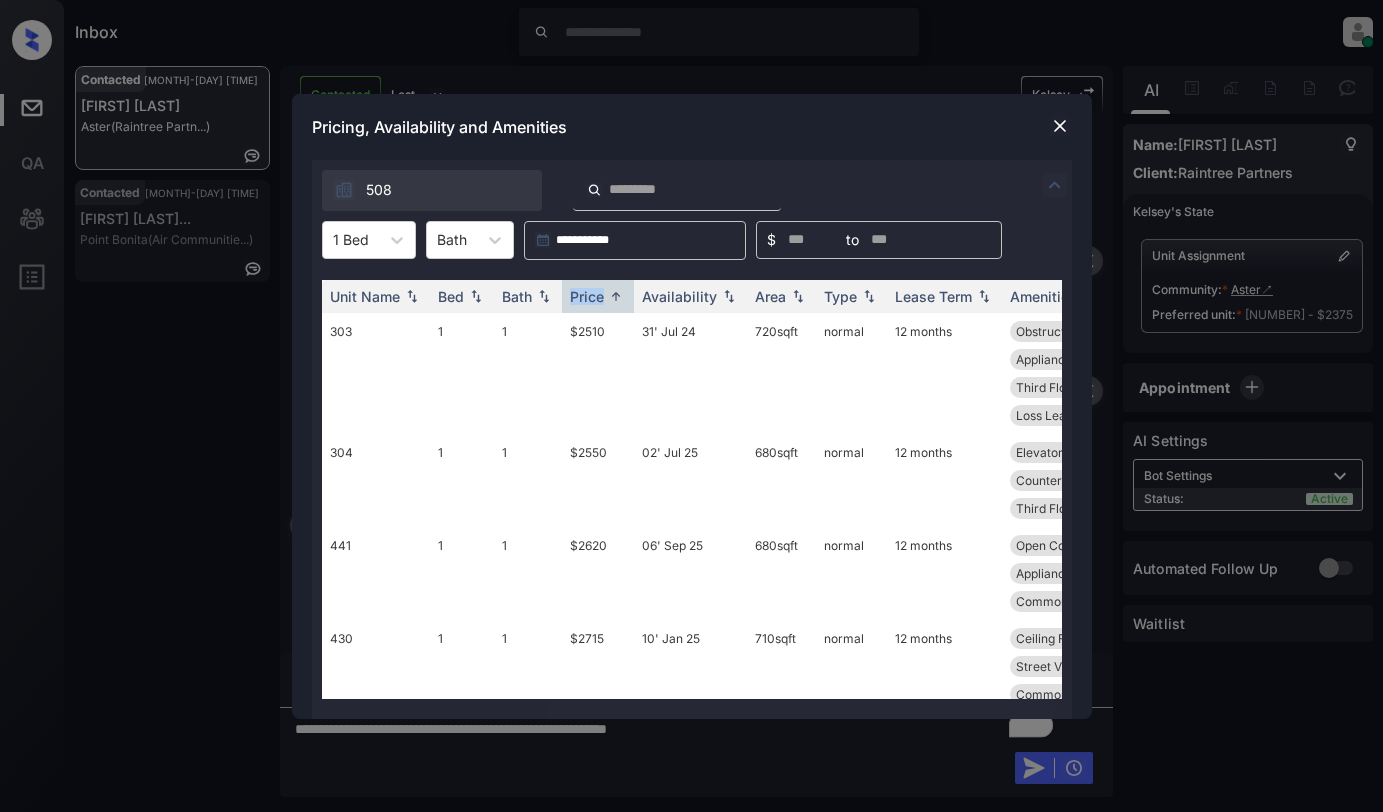 click at bounding box center (1060, 126) 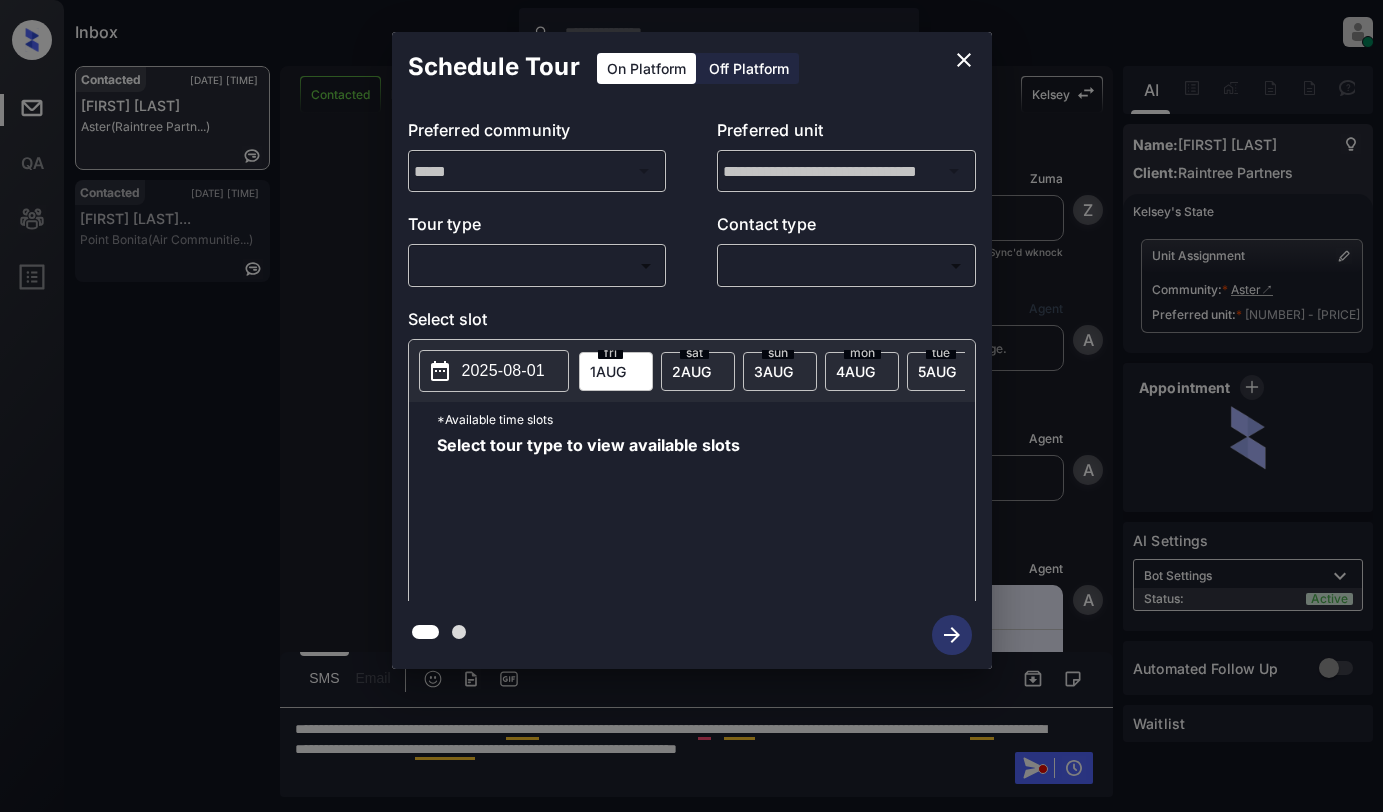 scroll, scrollTop: 0, scrollLeft: 0, axis: both 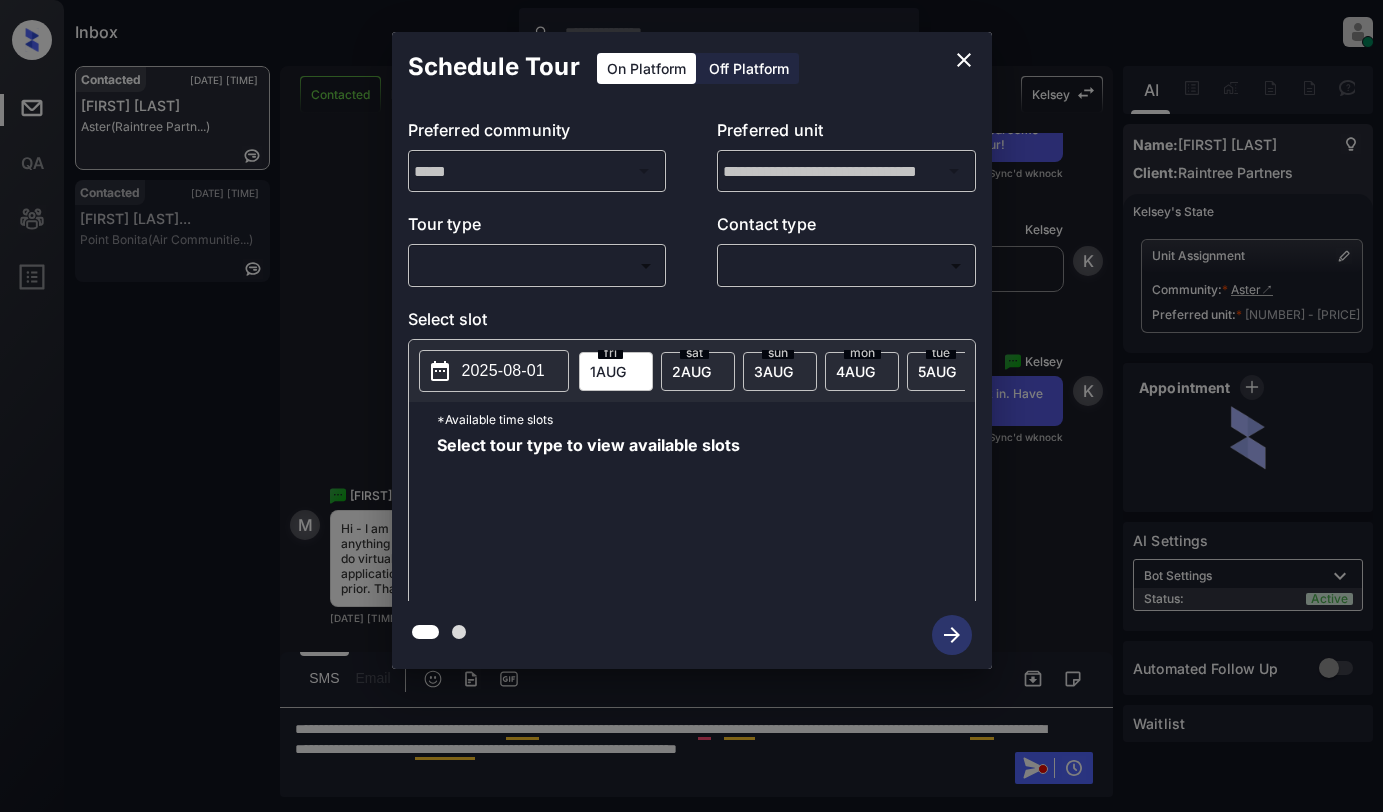 click on "Inbox [FIRST] [LAST] Online Set yourself   offline Set yourself   on break Profile Switch to  light  mode Sign out Contacted [DATE] [TIME]   [FIRST] [LAST] Aster  (Raintree Partn...) Contacted [DATE] [TIME]   [FIRST] [LAST] Point Bonita  (Air Communitie...) Contacted Lost Lead Sentiment: Angry Upon sliding the acknowledgement:  Lead will move to lost stage. * ​ SMS and call option will be set to opt out. AFM will be turned off for the lead. [FIRST] New Message Zuma Lead transferred to leasing agent: [FIRST] [DATE] [TIME]  Sync'd w  knock Z New Message Agent Lead created via webhook in Inbound stage. [DATE] [TIME] A New Message Agent AFM Request sent to [FIRST]. [DATE] [TIME] A New Message Agent Notes Note: Structured Note:
Bedroom: 1
[DATE] [TIME] A New Message [FIRST] [DATE] [TIME]   | TemplateAFMSms  Sync'd w  knock K New Message [FIRST] Lead archived by [FIRST]! [DATE] [TIME] K New Message [FIRST] [DATE] [TIME]   | InboundFollowUp-1-Sms  Sync'd w" at bounding box center (691, 406) 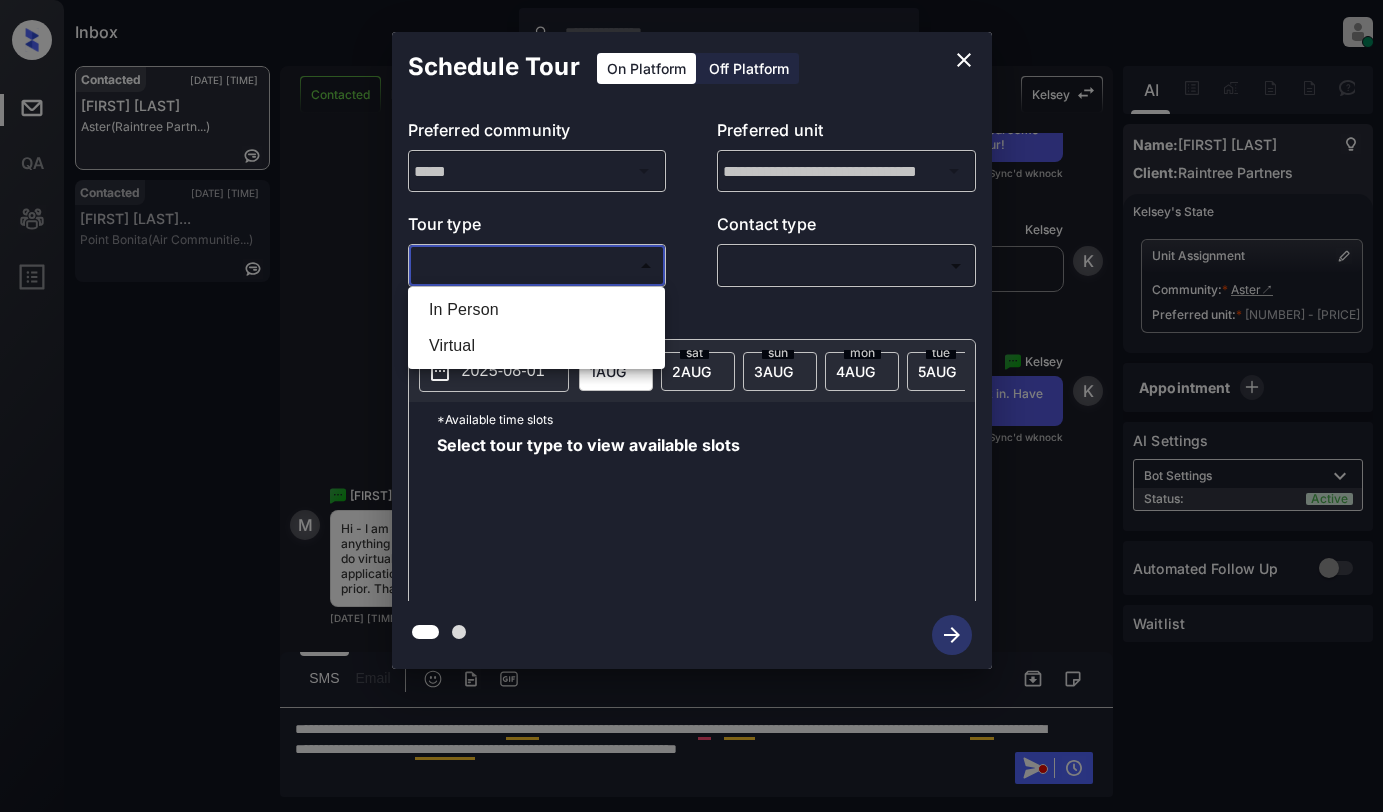 click at bounding box center [691, 406] 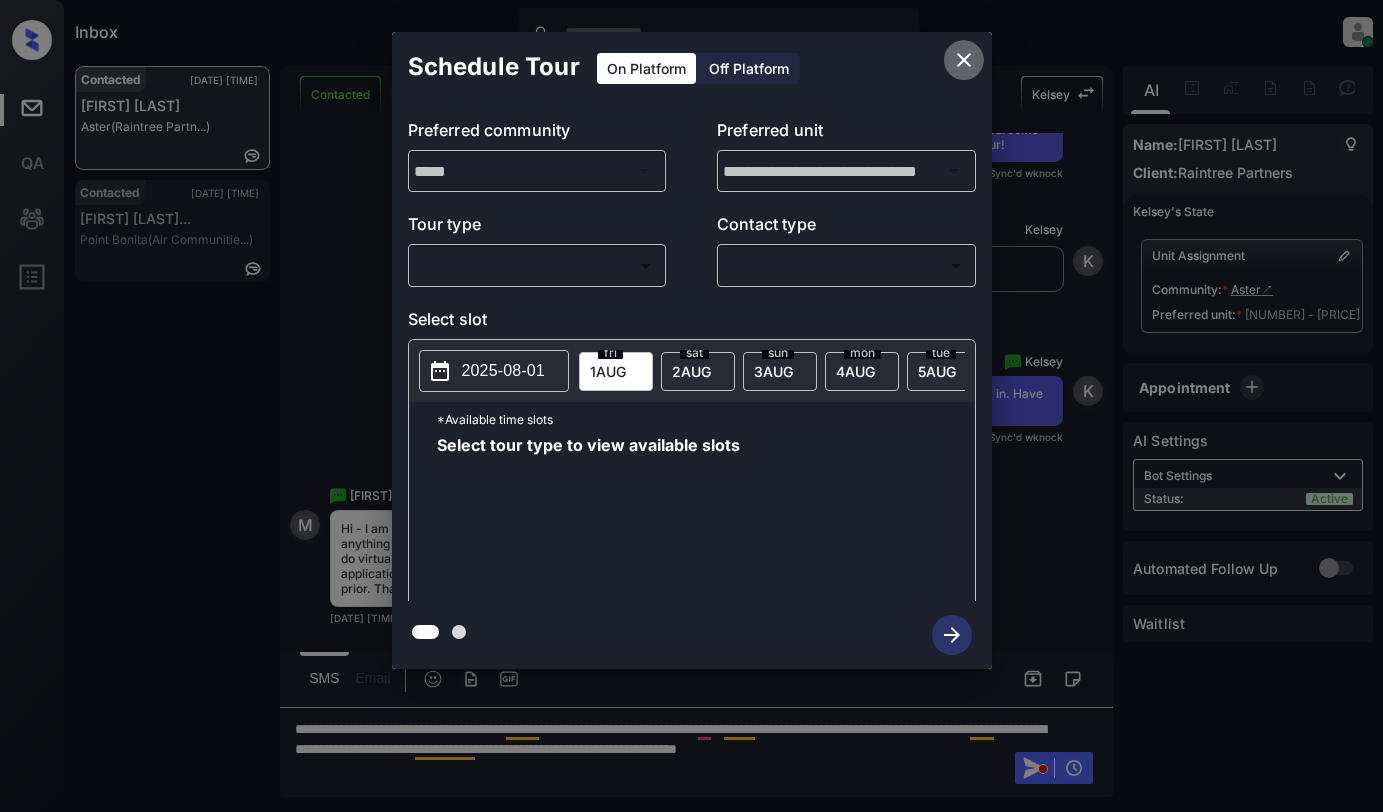 click 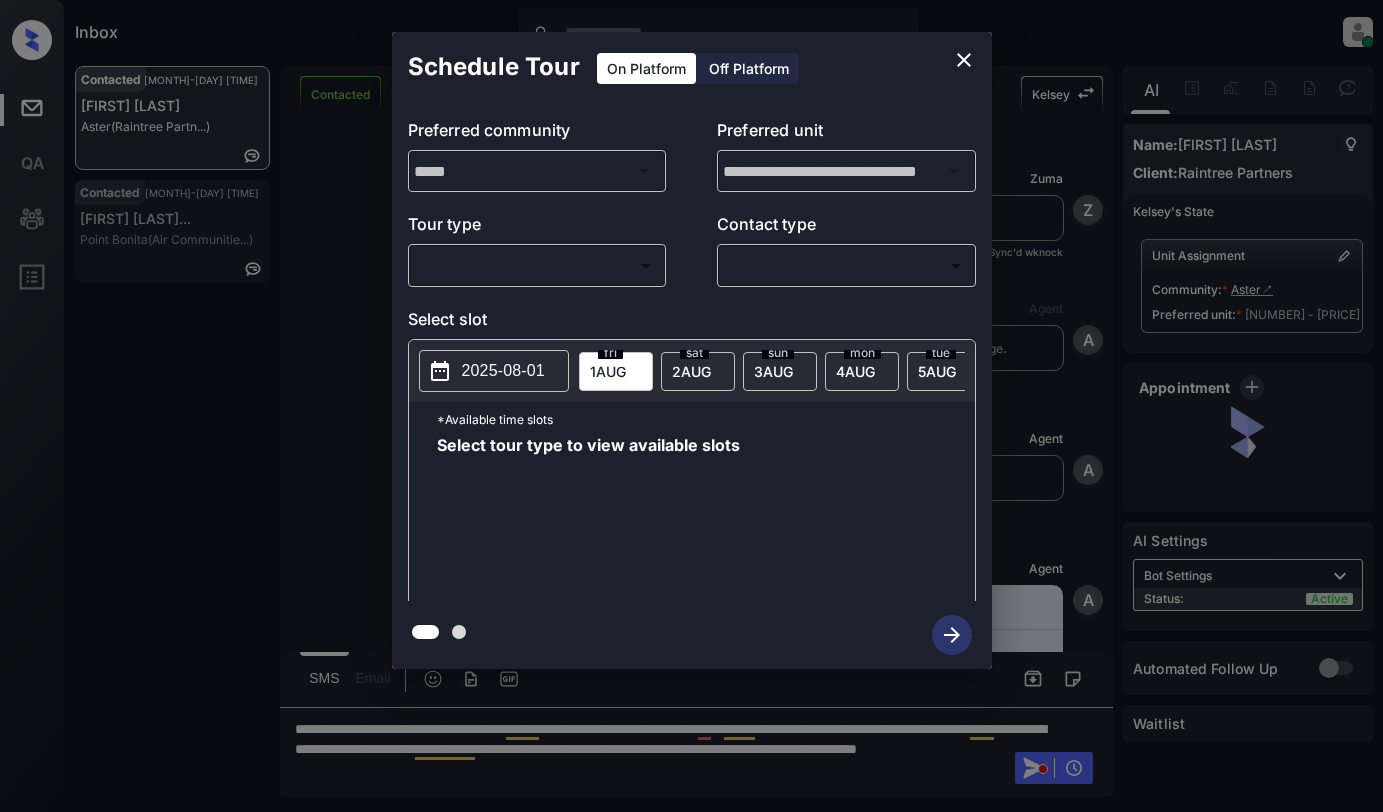 scroll, scrollTop: 0, scrollLeft: 0, axis: both 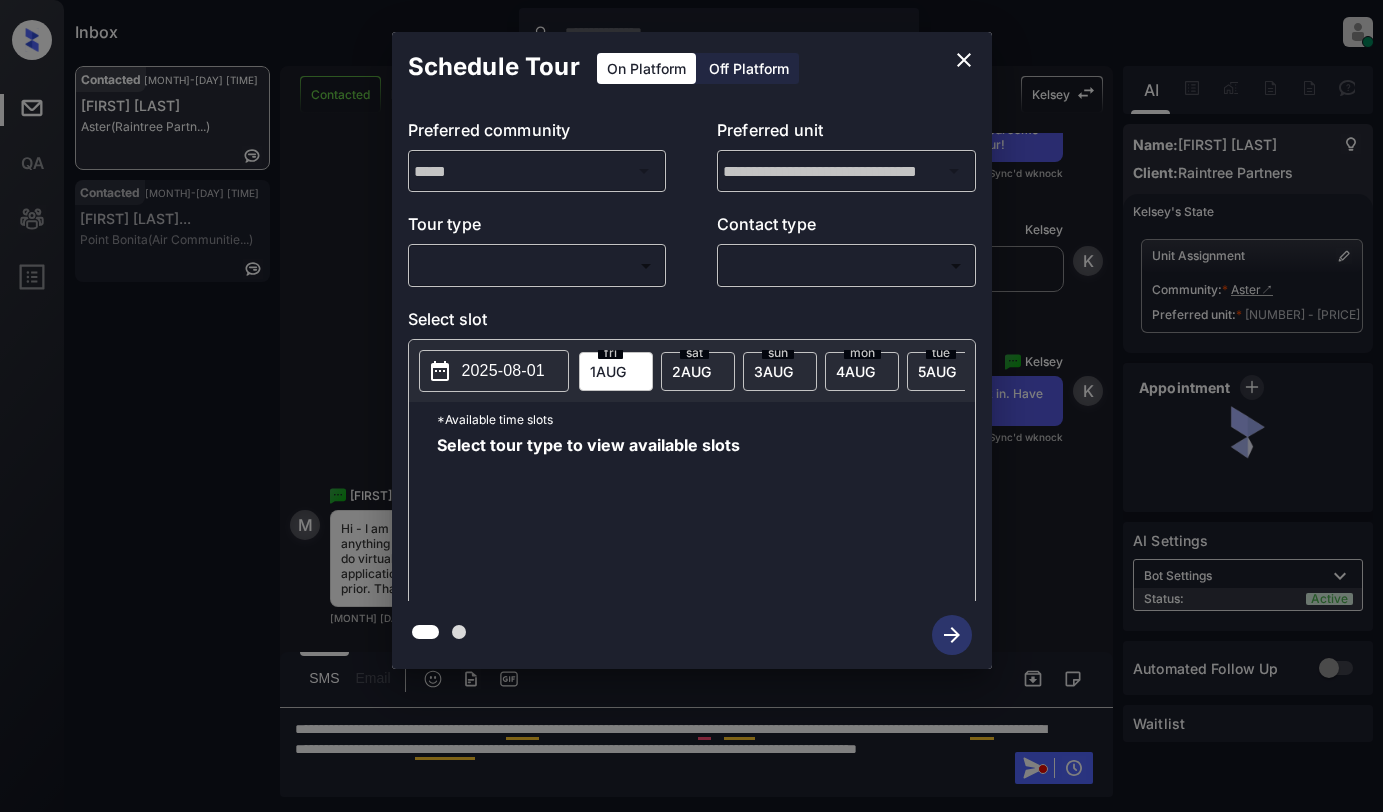 click on "Inbox [FIRST] [LAST] Online Set yourself   offline Set yourself   on break Profile Switch to  light  mode Sign out Contacted [MONTH] [DAY] [TIME]   [FIRST] [LAST] Aster  (Raintree Partn...) Contacted [MONTH] [DAY] [TIME]   [FIRST] [LAST]... Point Bonita  (Air Communitie...) Contacted Lost Lead Sentiment: Angry Upon sliding the acknowledgement:  Lead will move to lost stage. * ​ SMS and call option will be set to opt out. AFM will be turned off for the lead. [FIRST] New Message Zuma Lead transferred to leasing agent: [FIRST] [MONTH] [DAY] [TIME]  Sync'd w  knock Z New Message Agent Lead created via webhook in Inbound stage. [MONTH] [DAY] [TIME] A New Message Agent AFM Request sent to [FIRST]. [MONTH] [DAY] [TIME] A New Message Agent Notes Note: Structured Note:
Bedroom: 1
[MONTH] [DAY] [TIME] A New Message [FIRST] [MONTH] [DAY] [TIME]   | TemplateAFMSms  Sync'd w  knock K New Message [FIRST] Lead archived by [FIRST]! [MONTH] [DAY] [TIME] K New Message [FIRST] [MONTH] [DAY] [TIME]   | InboundFollowUp-1-Sms  Sync'd w" at bounding box center (691, 406) 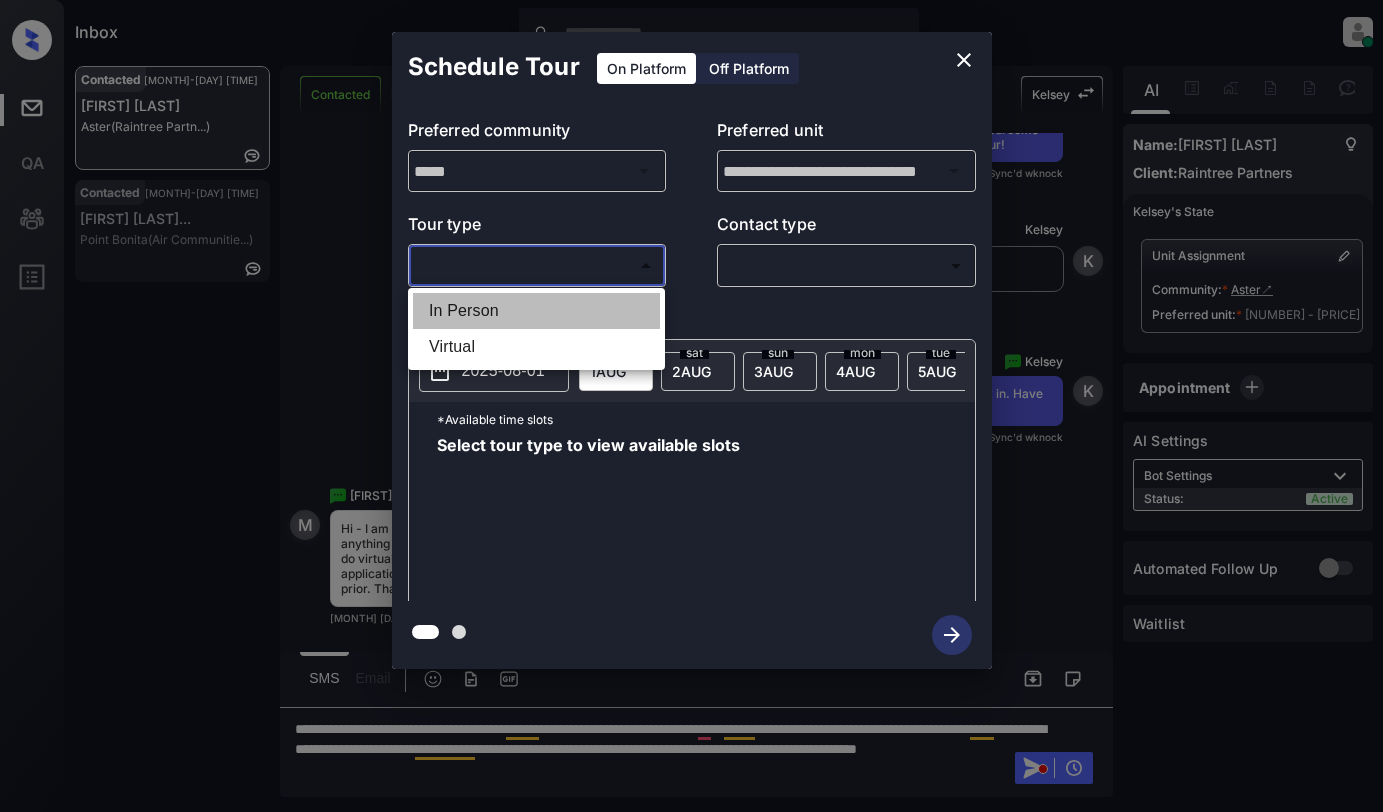 click on "In Person" at bounding box center [536, 311] 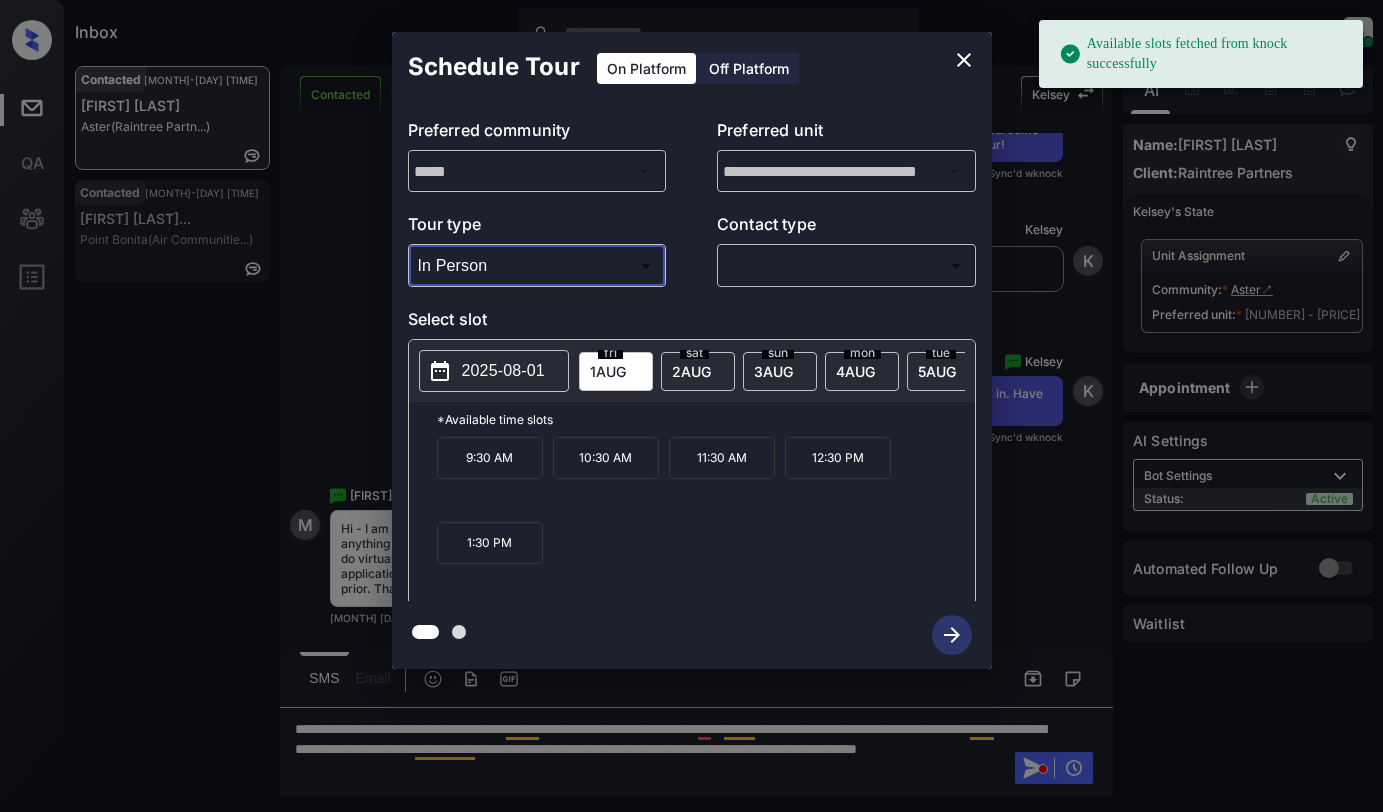 click on "2025-08-01" at bounding box center (503, 371) 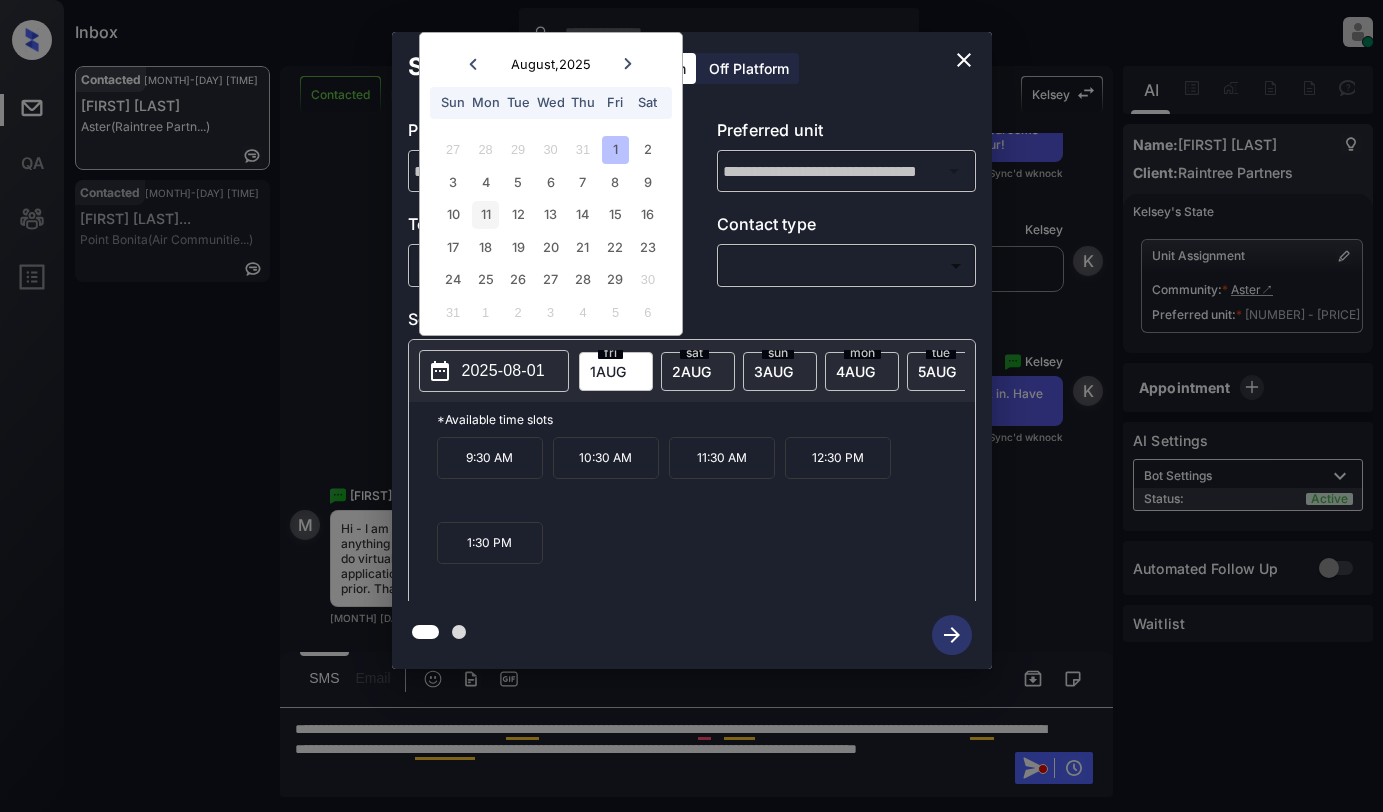 click on "11" at bounding box center (485, 214) 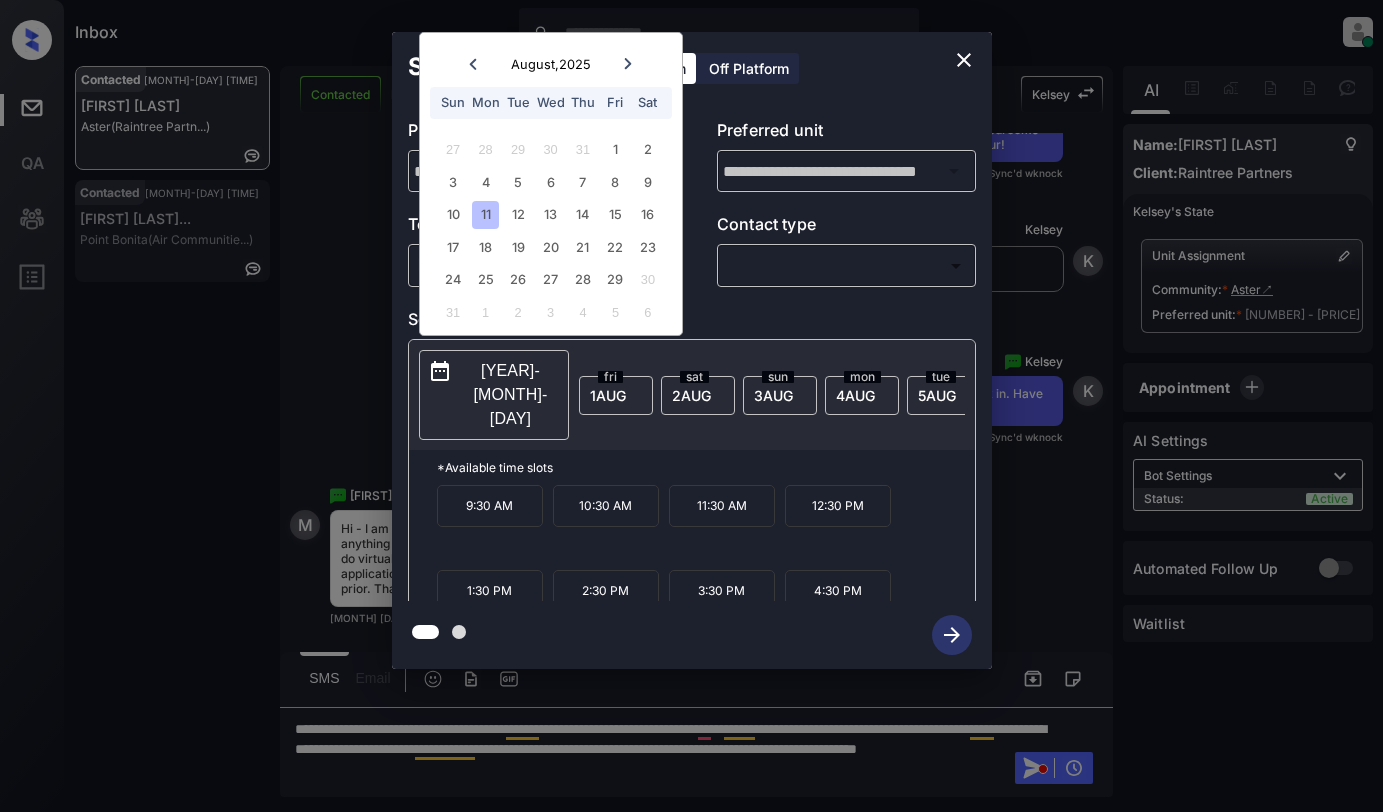 click 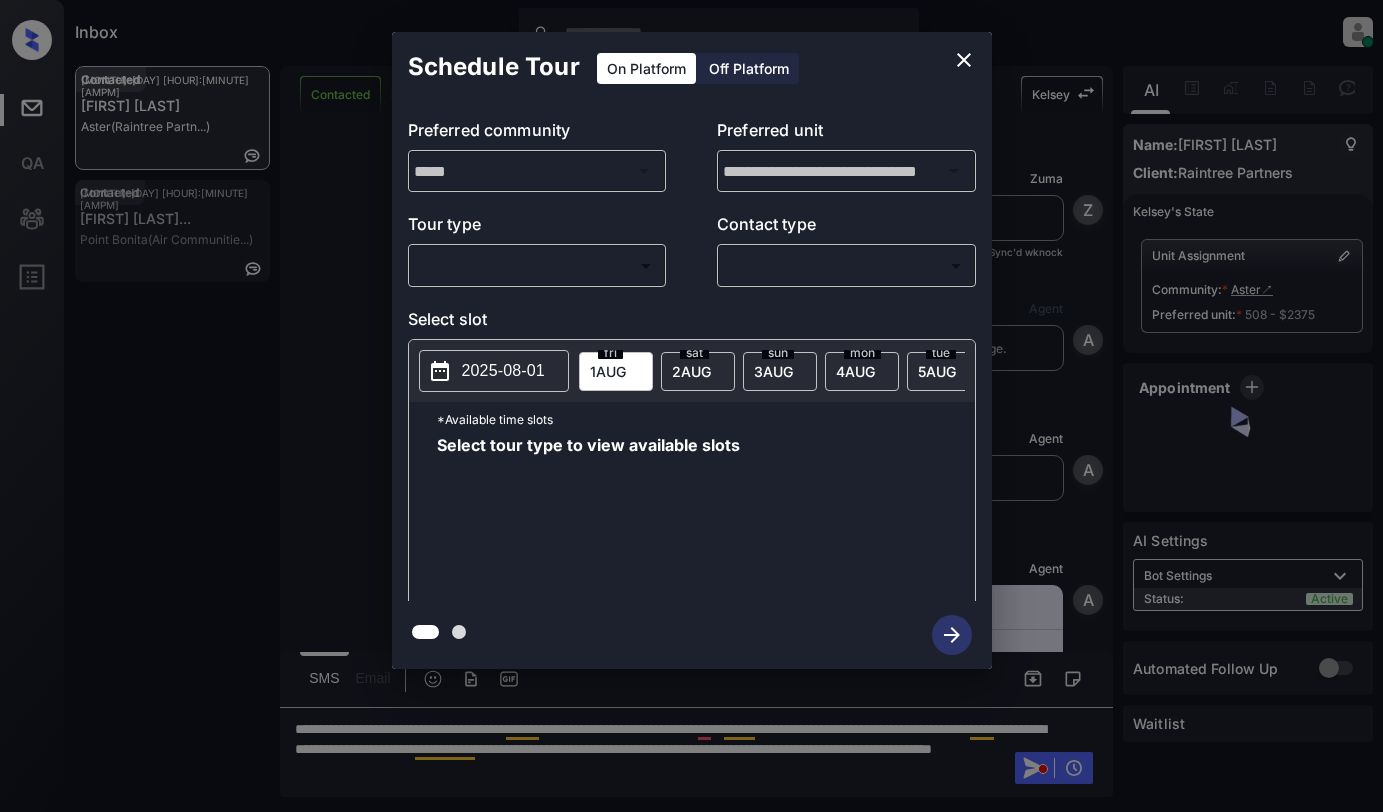 scroll, scrollTop: 0, scrollLeft: 0, axis: both 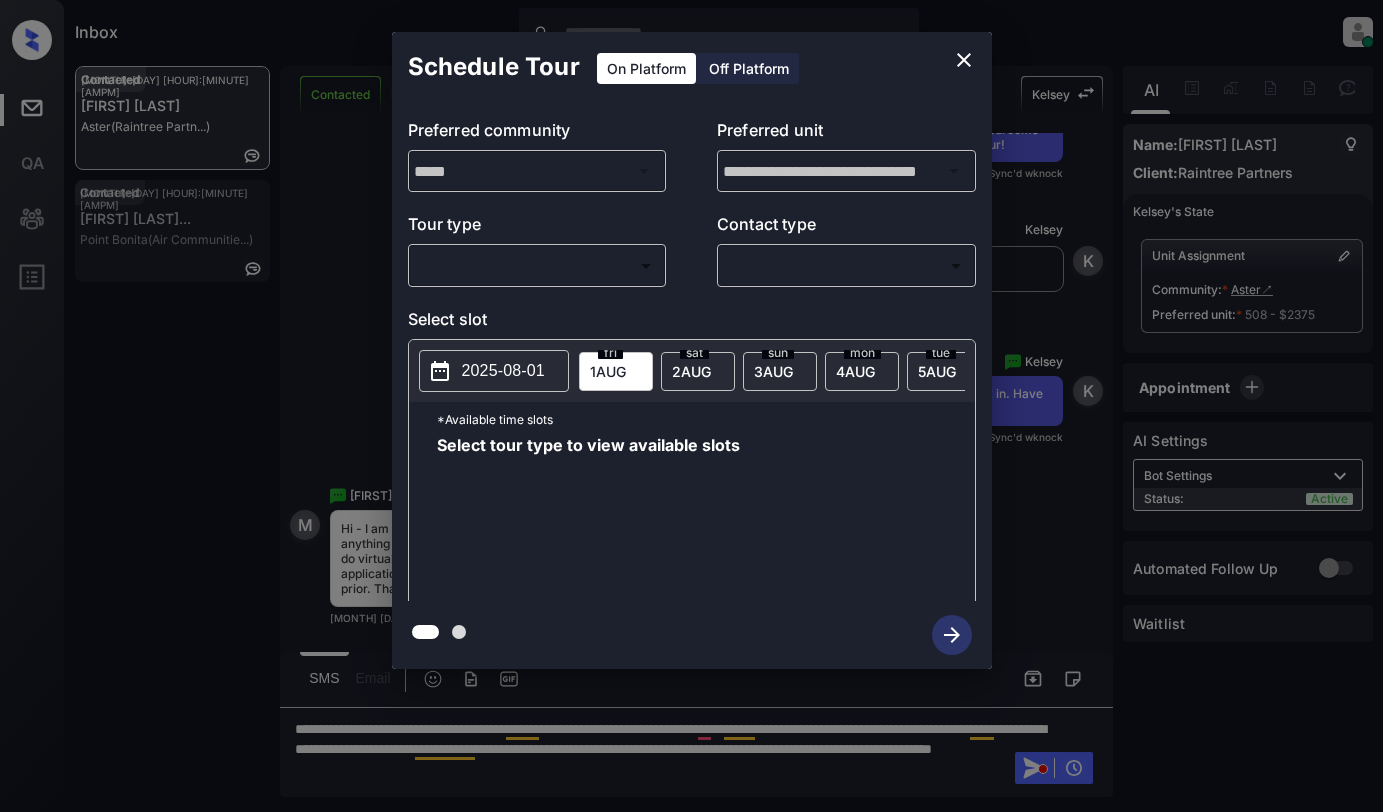 click on "Inbox Dominic Ceralde Online Set yourself   offline Set yourself   on break Profile Switch to  light  mode Sign out Contacted Aug-01 04:43 am   Mustafa Niazi Aster  (Raintree Partn...) Contacted Aug-01 04:44 am   Gaberiel Gabba... Point Bonita  (Air Communitie...) Contacted Lost Lead Sentiment: Angry Upon sliding the acknowledgement:  Lead will move to lost stage. * ​ SMS and call option will be set to opt out. AFM will be turned off for the lead. Kelsey New Message Zuma Lead transferred to leasing agent: kelsey Jul 29, 2025 09:45 pm  Sync'd w  knock Z New Message Agent Lead created via webhook in Inbound stage. Jul 29, 2025 09:45 pm A New Message Agent AFM Request sent to Kelsey. Jul 29, 2025 09:45 pm A New Message Agent Notes Note: Structured Note:
Bedroom: 1
Jul 29, 2025 09:45 pm A New Message Kelsey Jul 29, 2025 09:45 pm   | TemplateAFMSms  Sync'd w  knock K New Message Kelsey Lead archived by Kelsey! Jul 29, 2025 09:45 pm K New Message Kelsey Jul 31, 2025 10:31 am   | InboundFollowUp-1-Sms  Sync'd w" at bounding box center (691, 406) 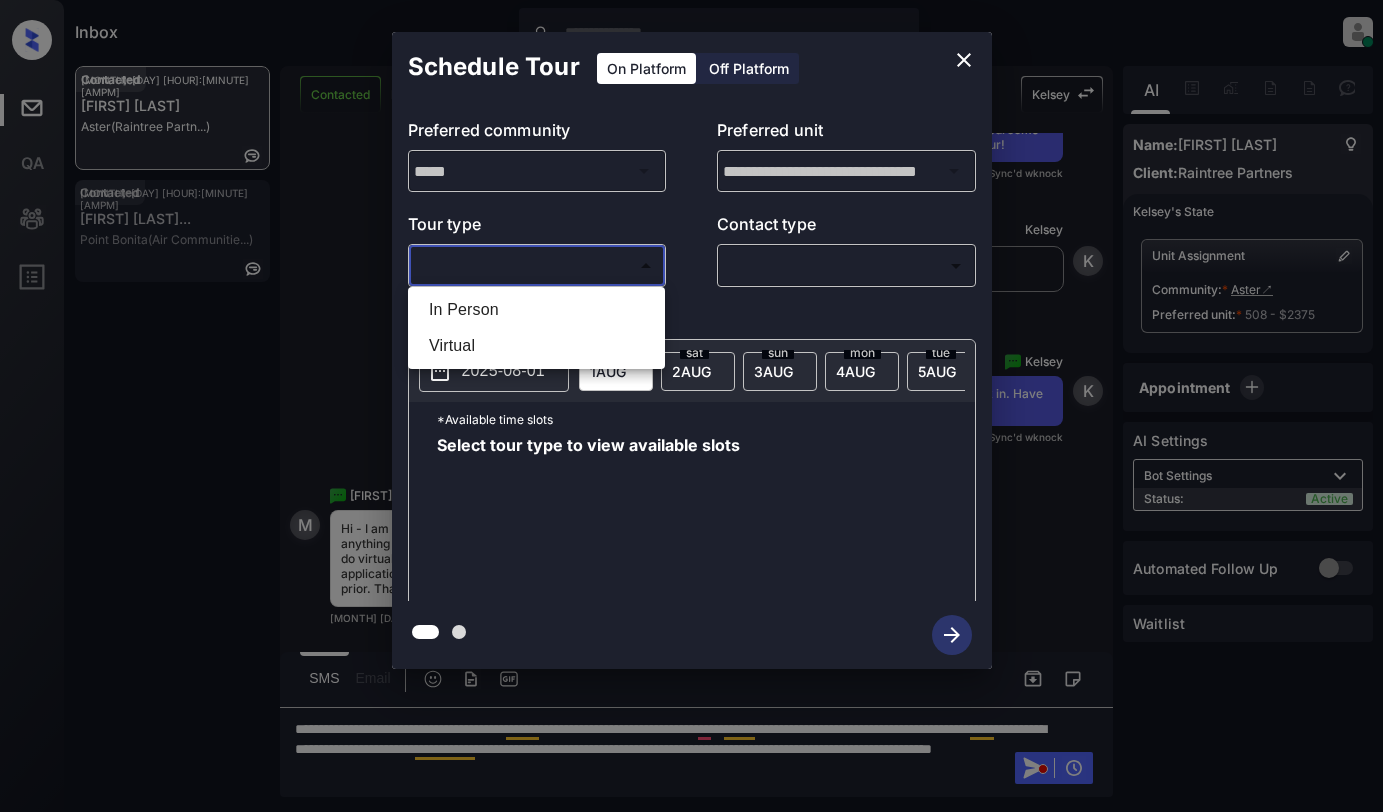 click on "Virtual" at bounding box center [536, 346] 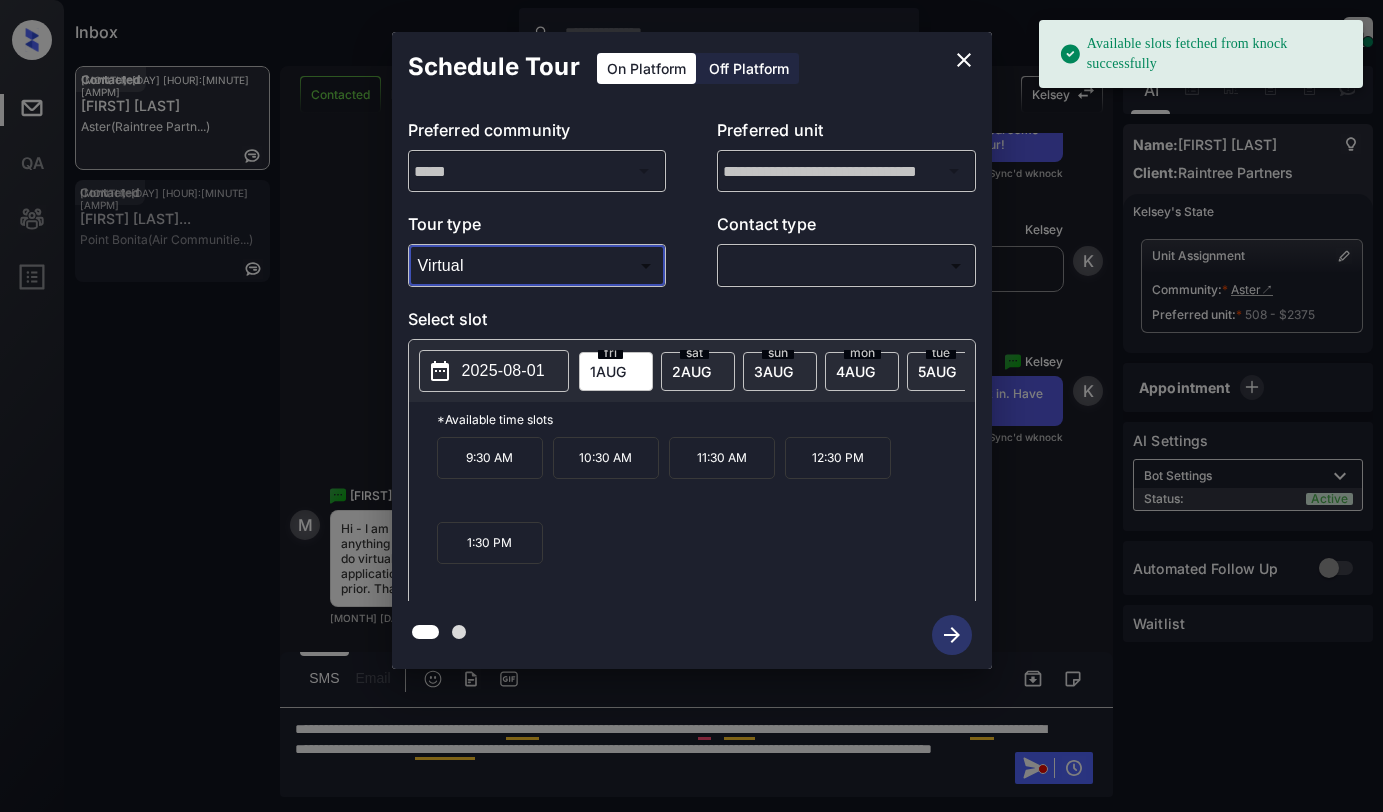 click on "2025-08-01" at bounding box center (503, 371) 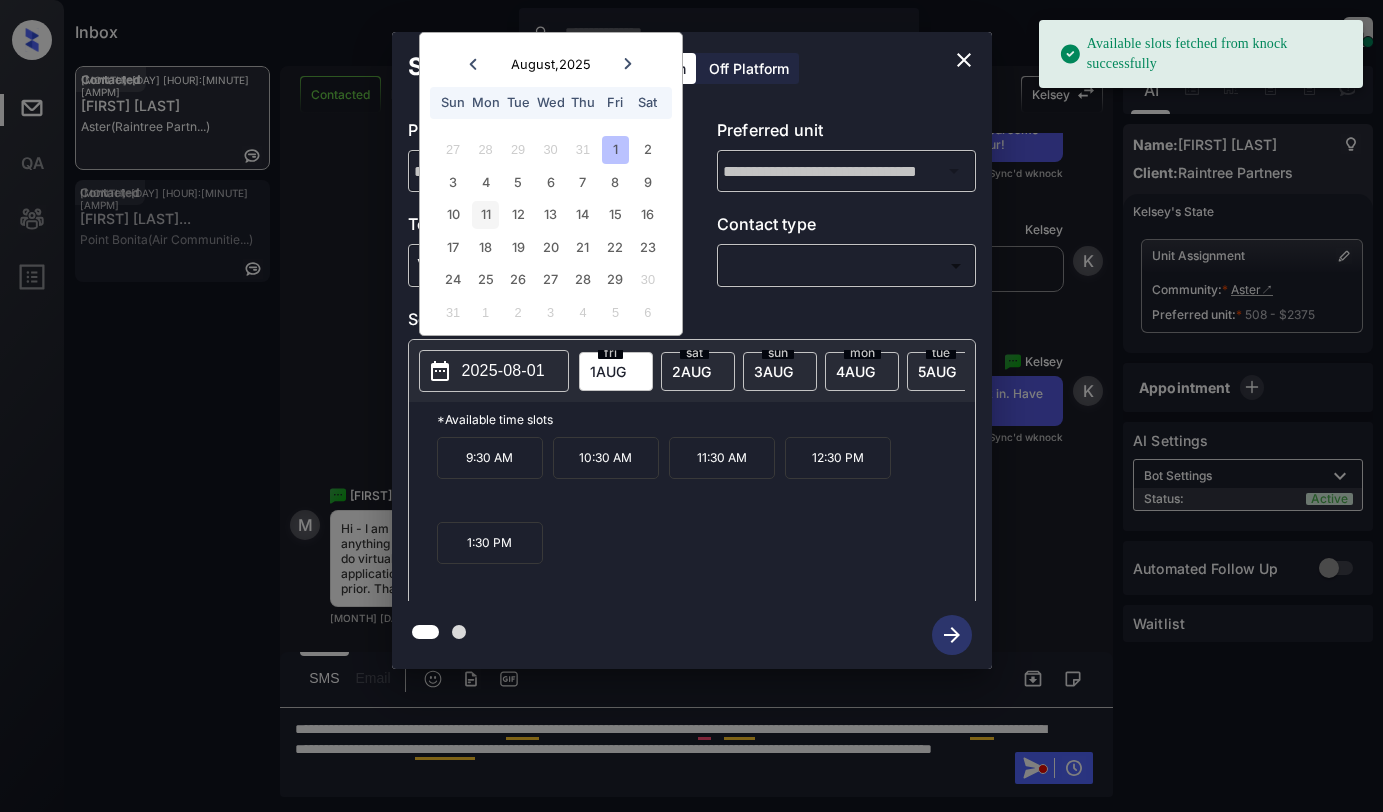 click on "11" at bounding box center (485, 214) 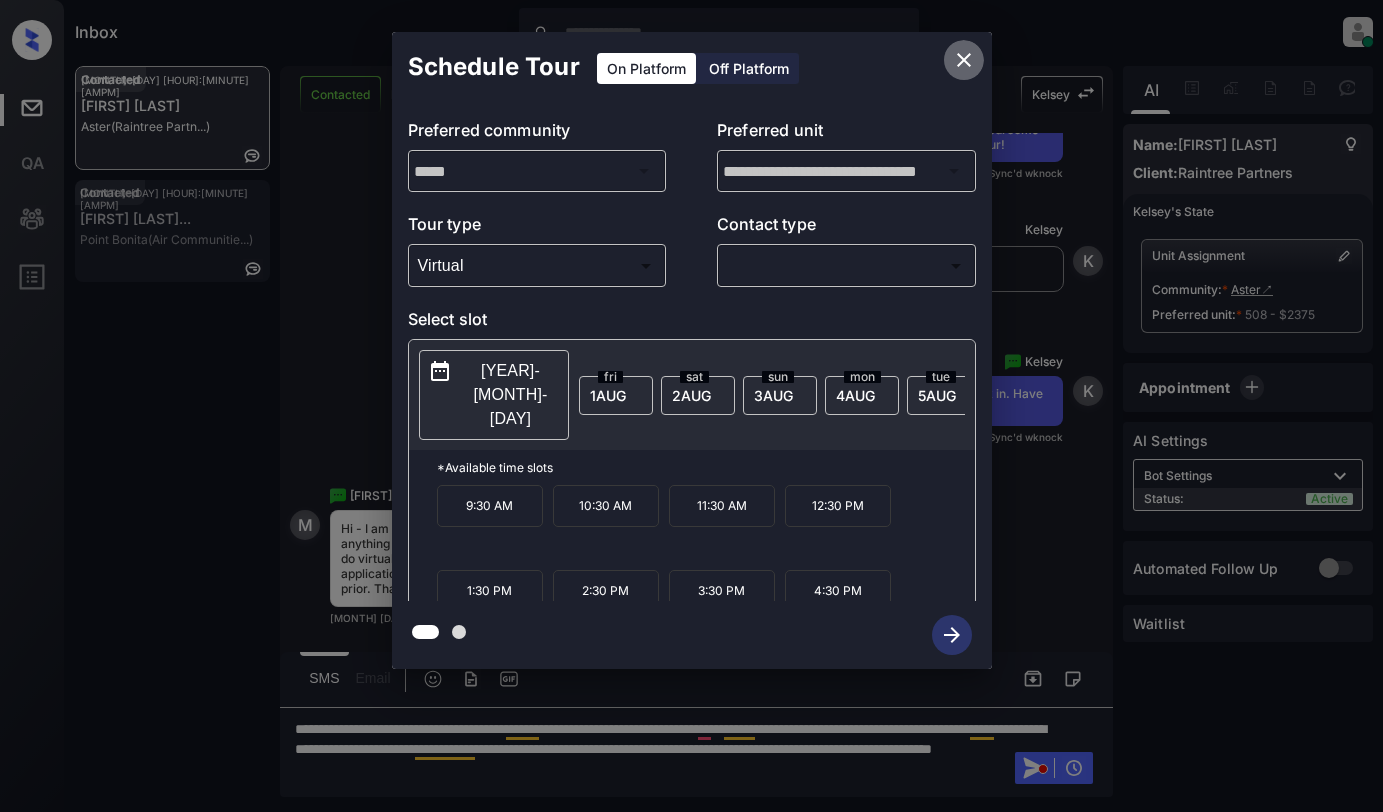 click 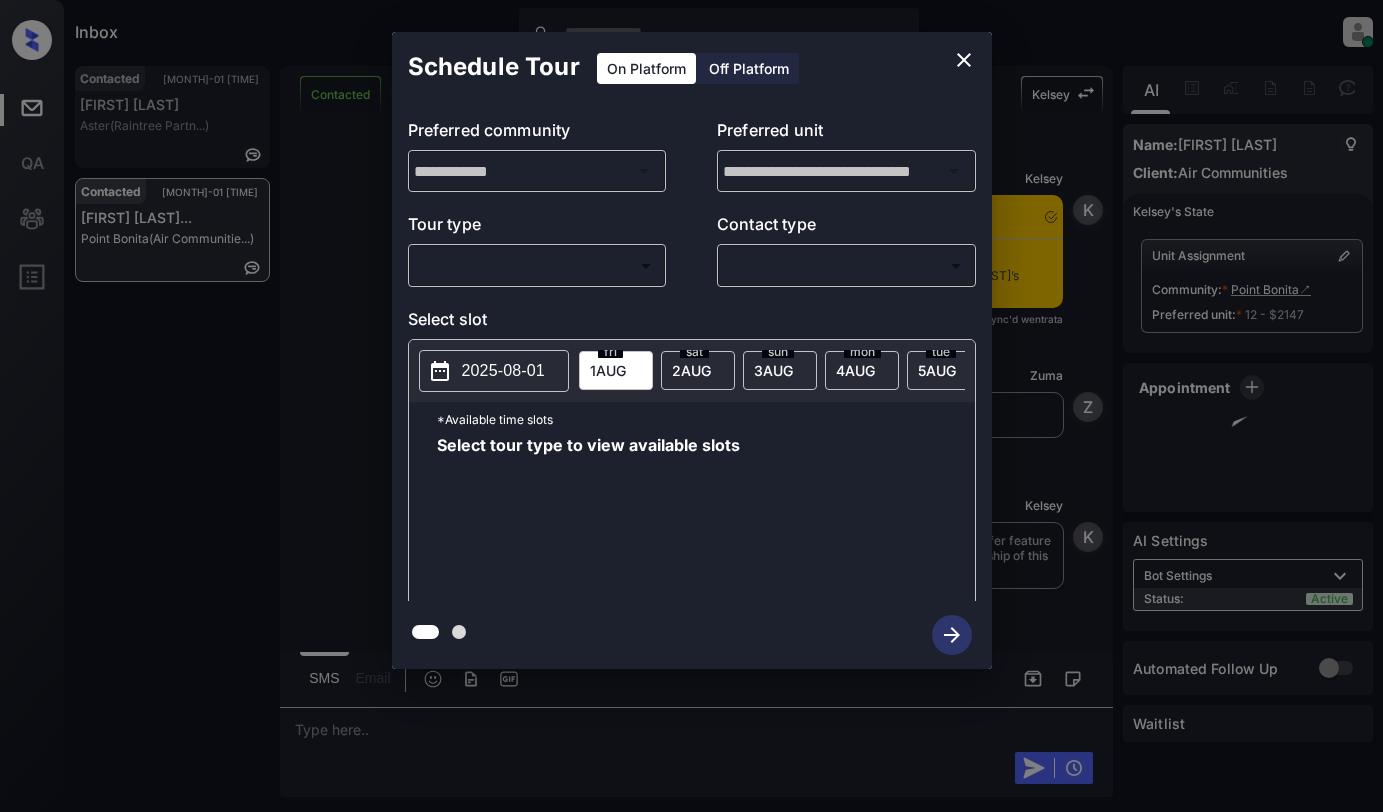 scroll, scrollTop: 0, scrollLeft: 0, axis: both 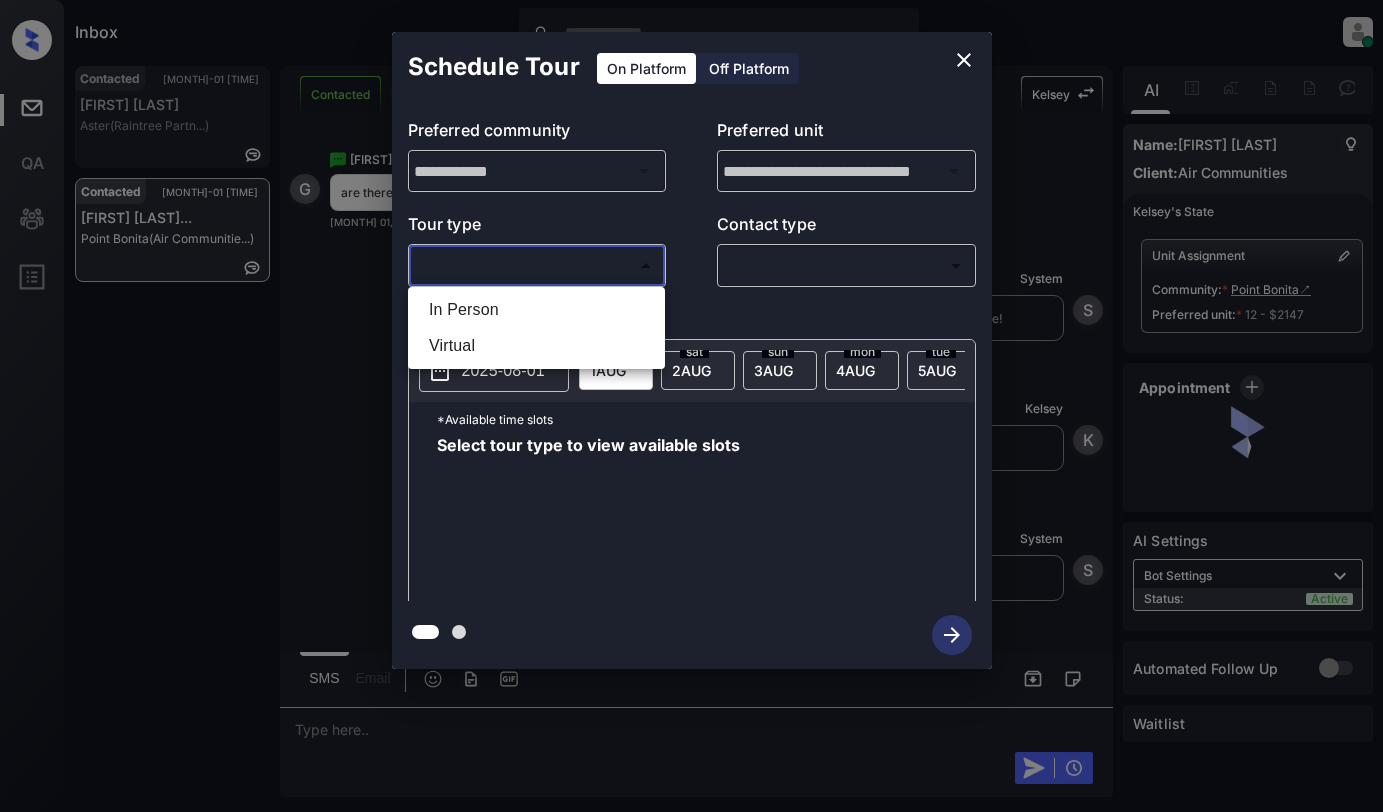click on "Inbox [LAST] Online Set yourself   offline Set yourself   on break Profile Switch to  light  mode Sign out Contacted [MONTH]-01 [TIME]   [LAST] [BRAND]  ( [BRAND] ) Contacted [MONTH]-01 [TIME]   [FIRST] [LAST]... [BRAND]  ( [BRAND] ) Contacted Lost Lead Sentiment: Angry Upon sliding the acknowledgement:  Lead will move to lost stage. * ​ SMS and call option will be set to opt out. AFM will be turned off for the lead. [FIRST] New Message [FIRST] Notes Note:  - Paste this link into your browser to view [FIRST]’s conversation with the prospect [MONTH] 01, 2025 [TIME]  Sync'd w  entrata [FIRST] New Message [BRAND] Lead transferred to leasing agent: [FIRST] [MONTH] 01, 2025 [TIME] [BRAND] New Message [FIRST] Due to the activation of disableLeadTransfer feature flag, [FIRST] will no longer transfer ownership of this CRM guest card [MONTH] 01, 2025 [TIME] [FIRST] New Message Agent A A A" at bounding box center [691, 406] 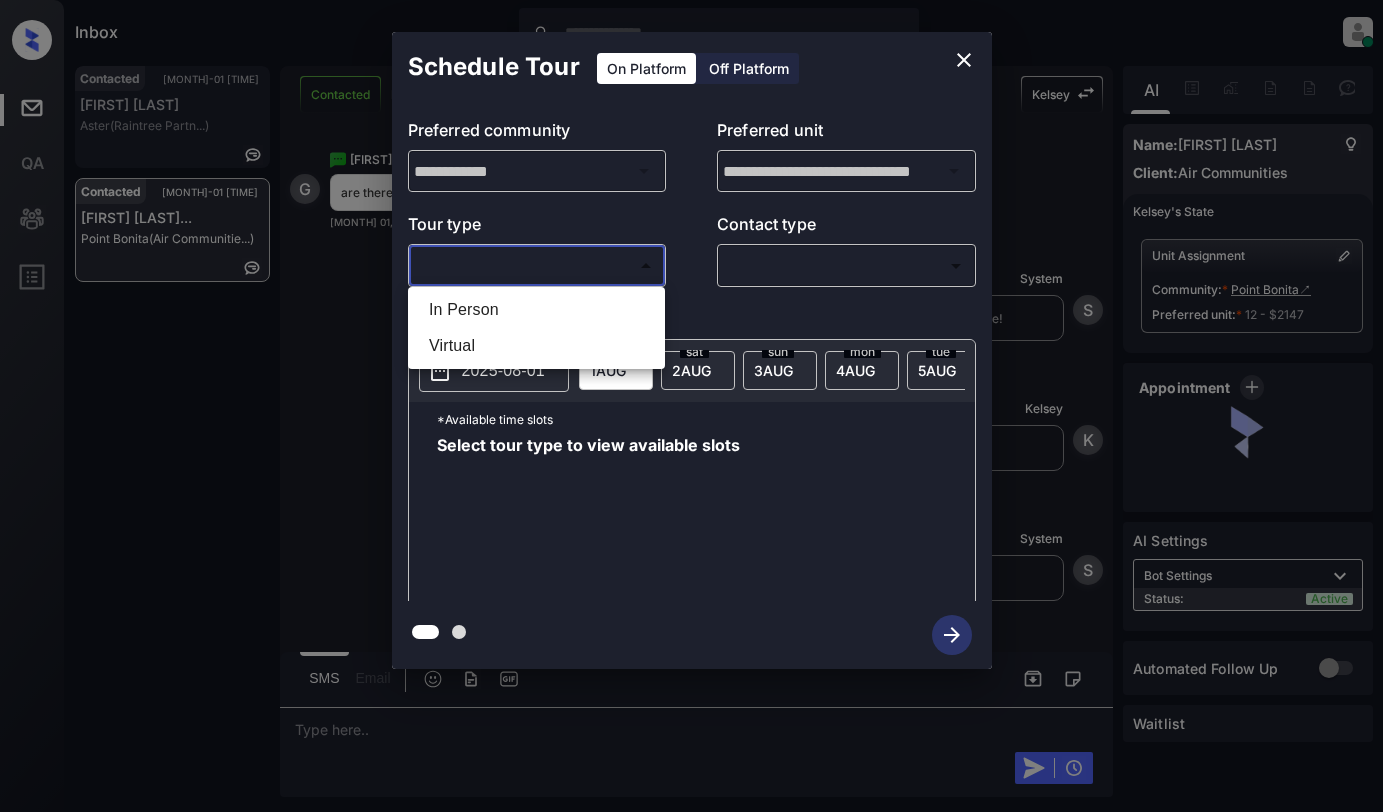 click on "In Person" at bounding box center [536, 310] 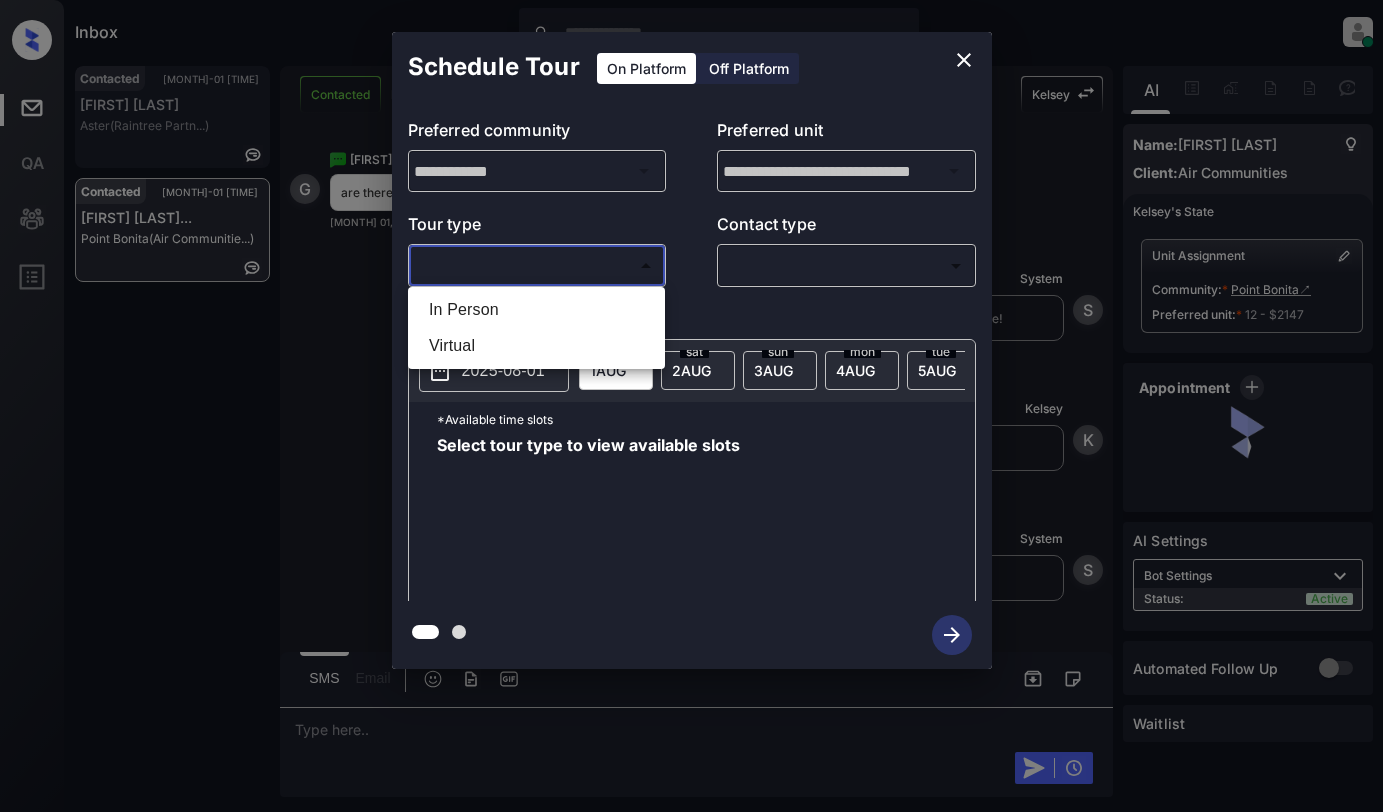 type on "********" 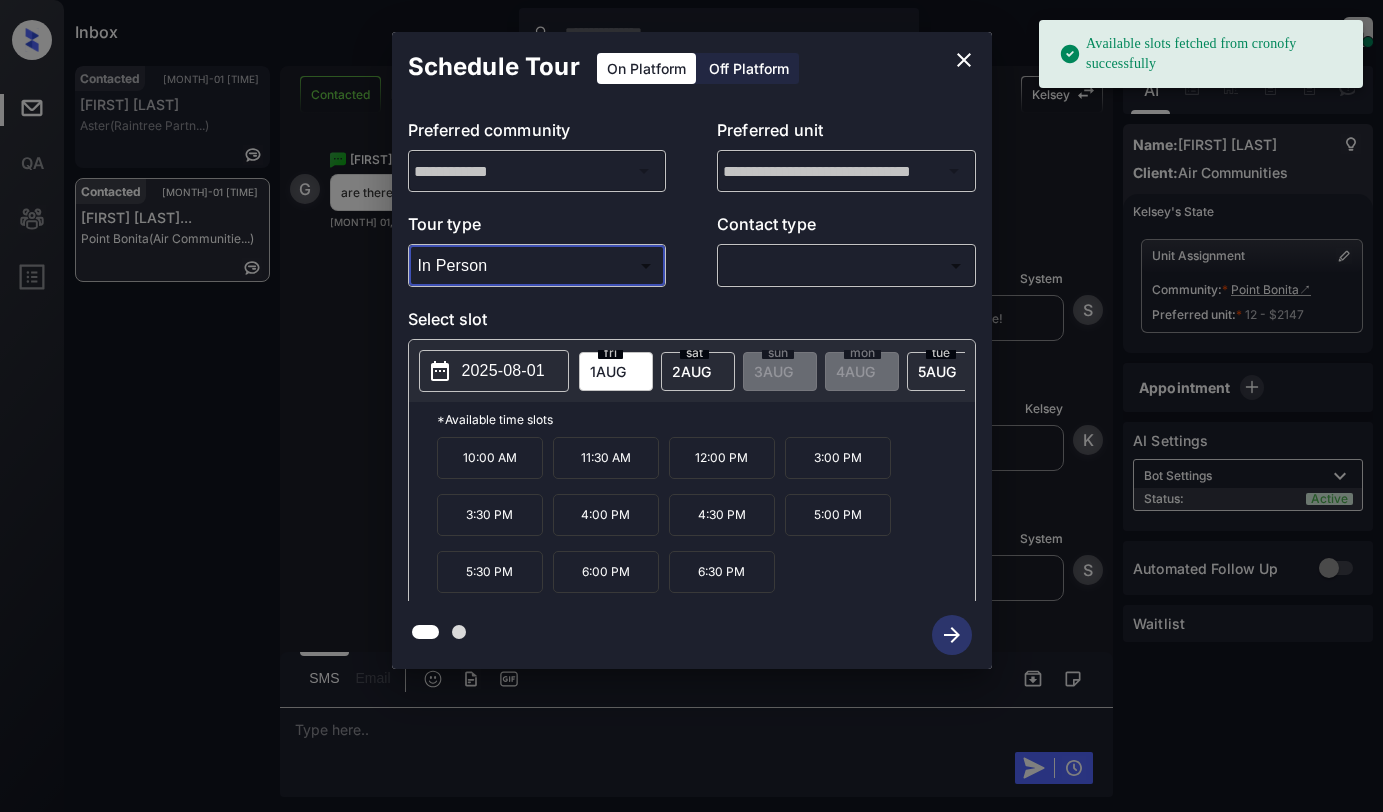 click on "2025-08-01" at bounding box center [503, 371] 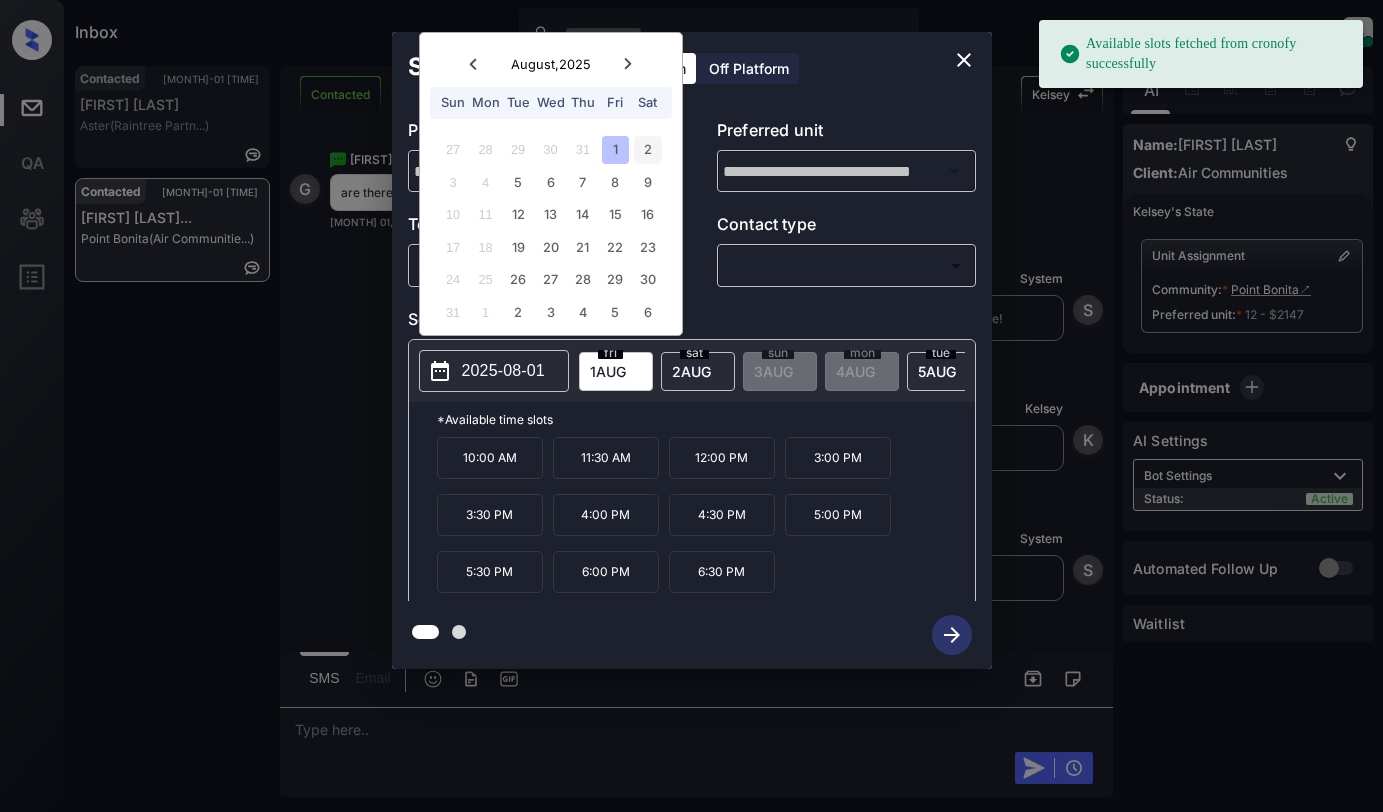 click on "2" at bounding box center (647, 149) 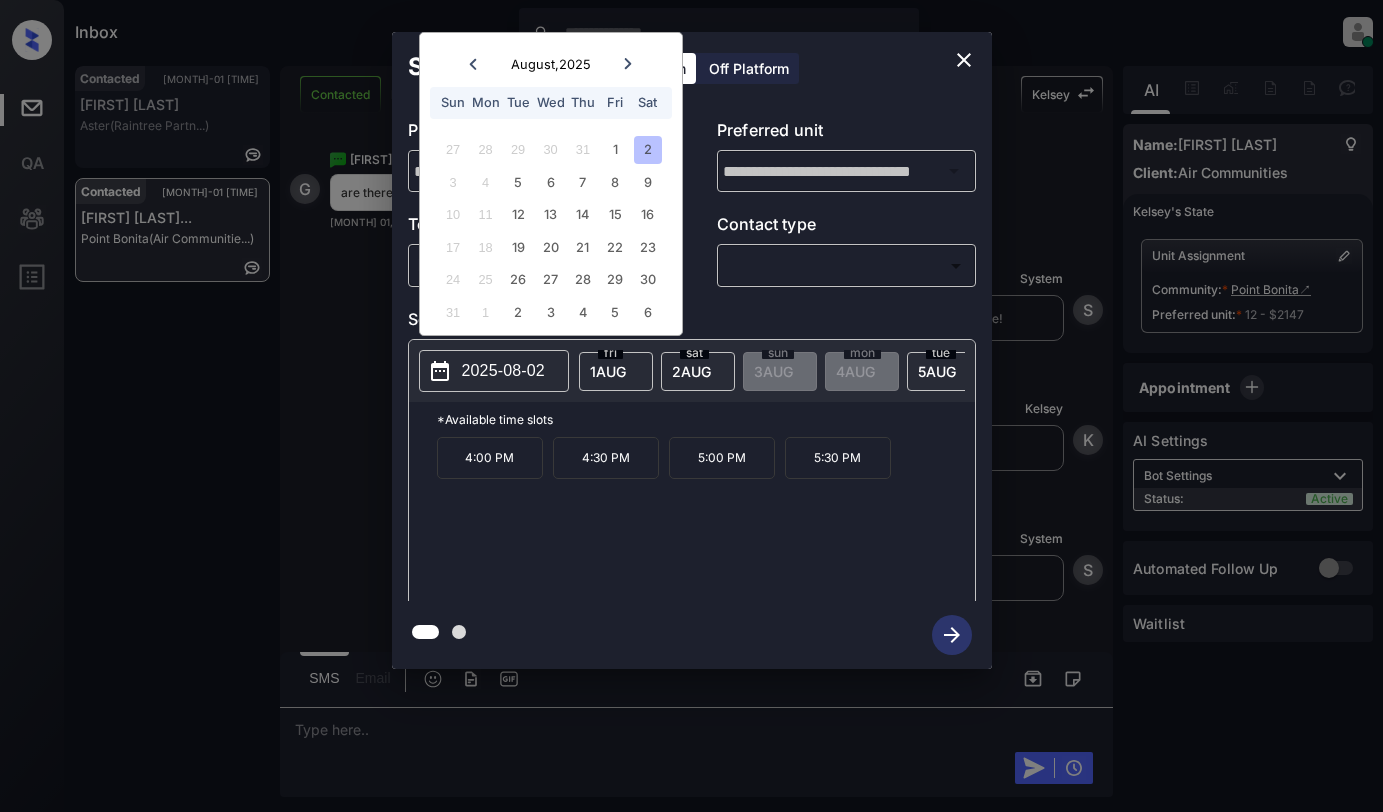 click 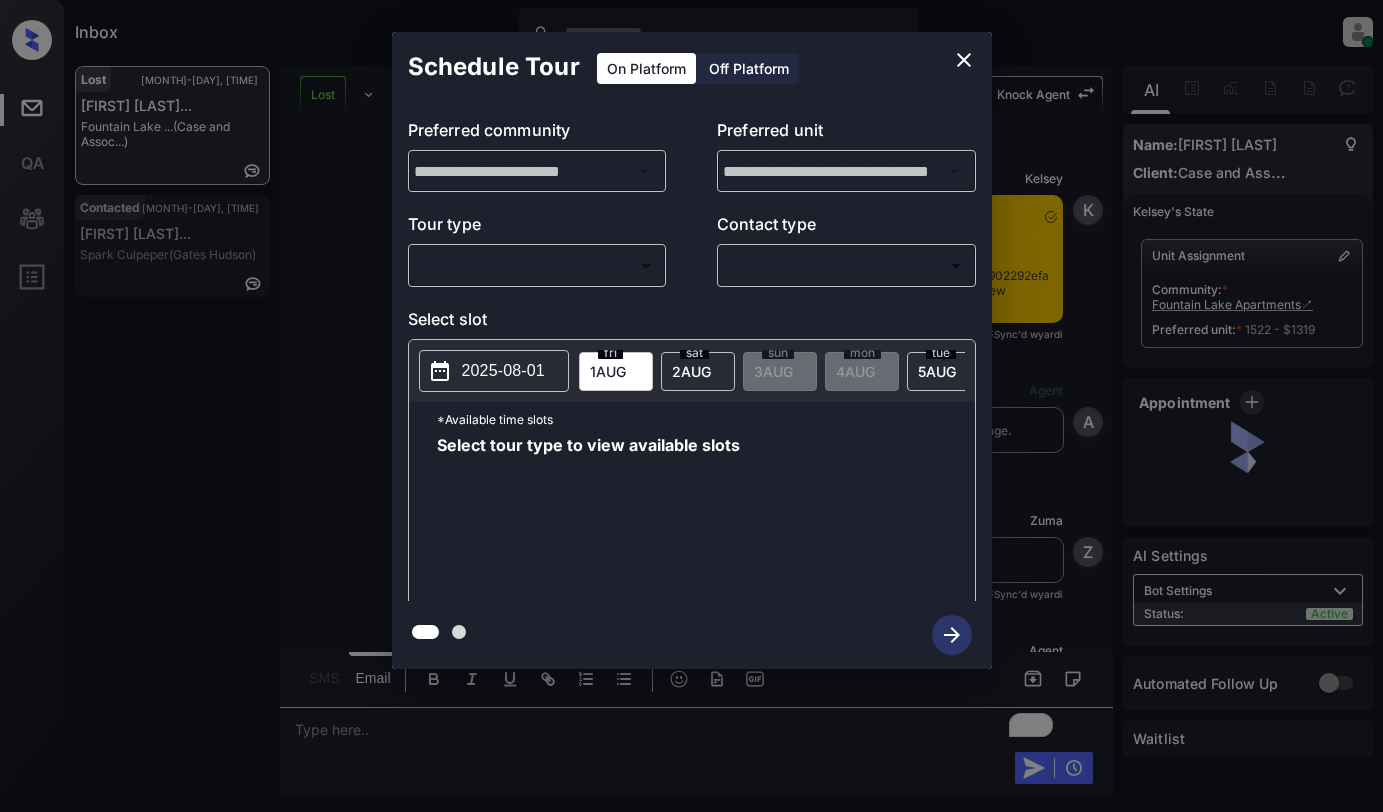 scroll, scrollTop: 0, scrollLeft: 0, axis: both 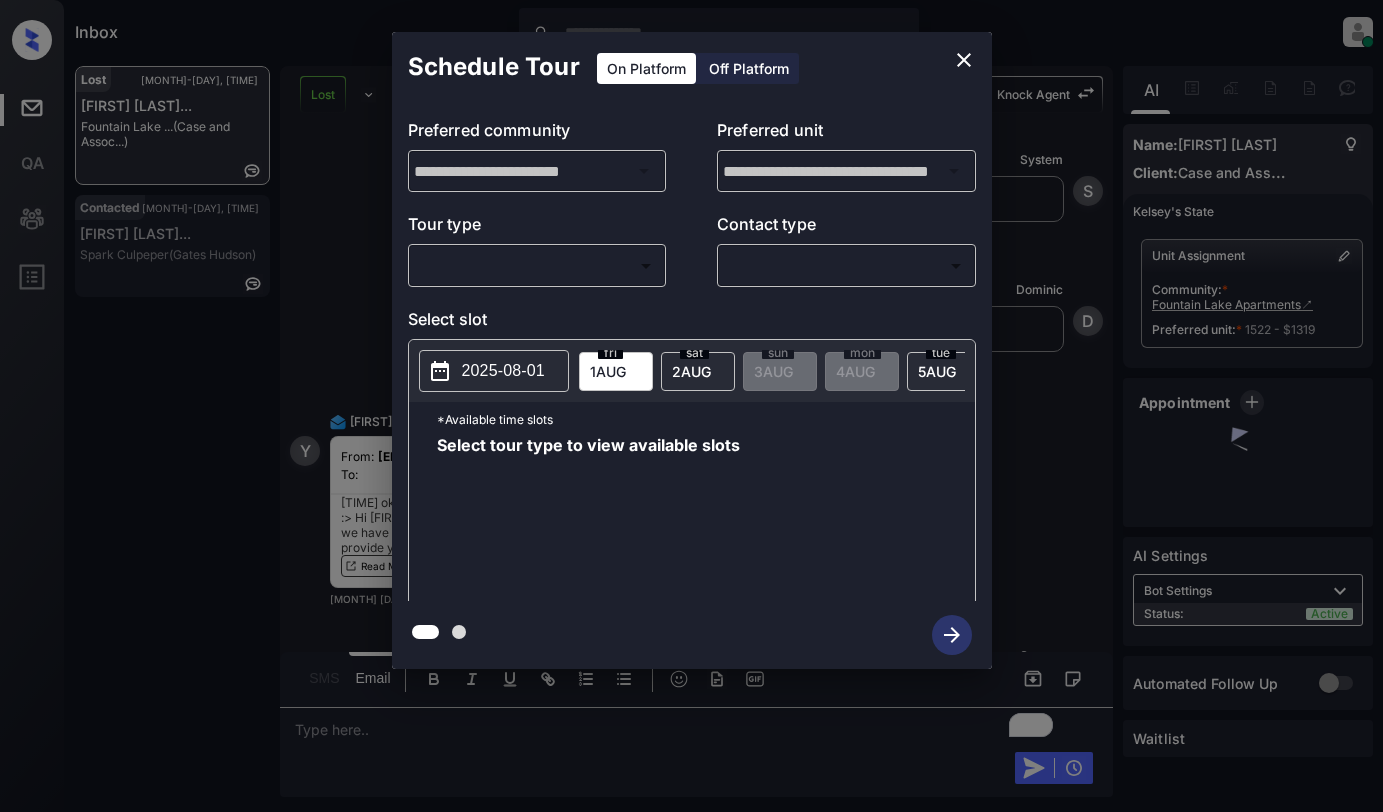 click on "Inbox Dominic Ceralde Online Set yourself   offline Set yourself   on break Profile Switch to  light  mode Sign out Lost Aug-01 04:51 am   Yosif Almotair... Fountain Lake ...  (Case and Assoc...) Contacted Aug-01 04:52 am   Sabrina Mcgold... Spark Culpeper  (Gates Hudson) Lost Lead Sentiment: Angry Upon sliding the acknowledgement:  Lead will move to lost stage. * ​ SMS and call option will be set to opt out. AFM will be turned off for the lead. Knock Agent New Message Kelsey Notes Note: https://conversation.getzuma.com/6831cecb2902292efa315856 - Paste this link into your browser to view Kelsey’s conversation with the prospect May 24, 2025 06:51 am  Sync'd w  yardi K New Message Agent Lead created via leadPoller in Inbound stage. May 24, 2025 06:51 am A New Message Zuma Lead transferred to leasing agent: kelsey May 24, 2025 06:51 am  Sync'd w  yardi Z New Message Agent AFM Request sent to Kelsey. May 24, 2025 06:51 am A New Message Agent Notes Note: May 24, 2025 06:51 am A New Message Kelsey K New Message" at bounding box center (691, 406) 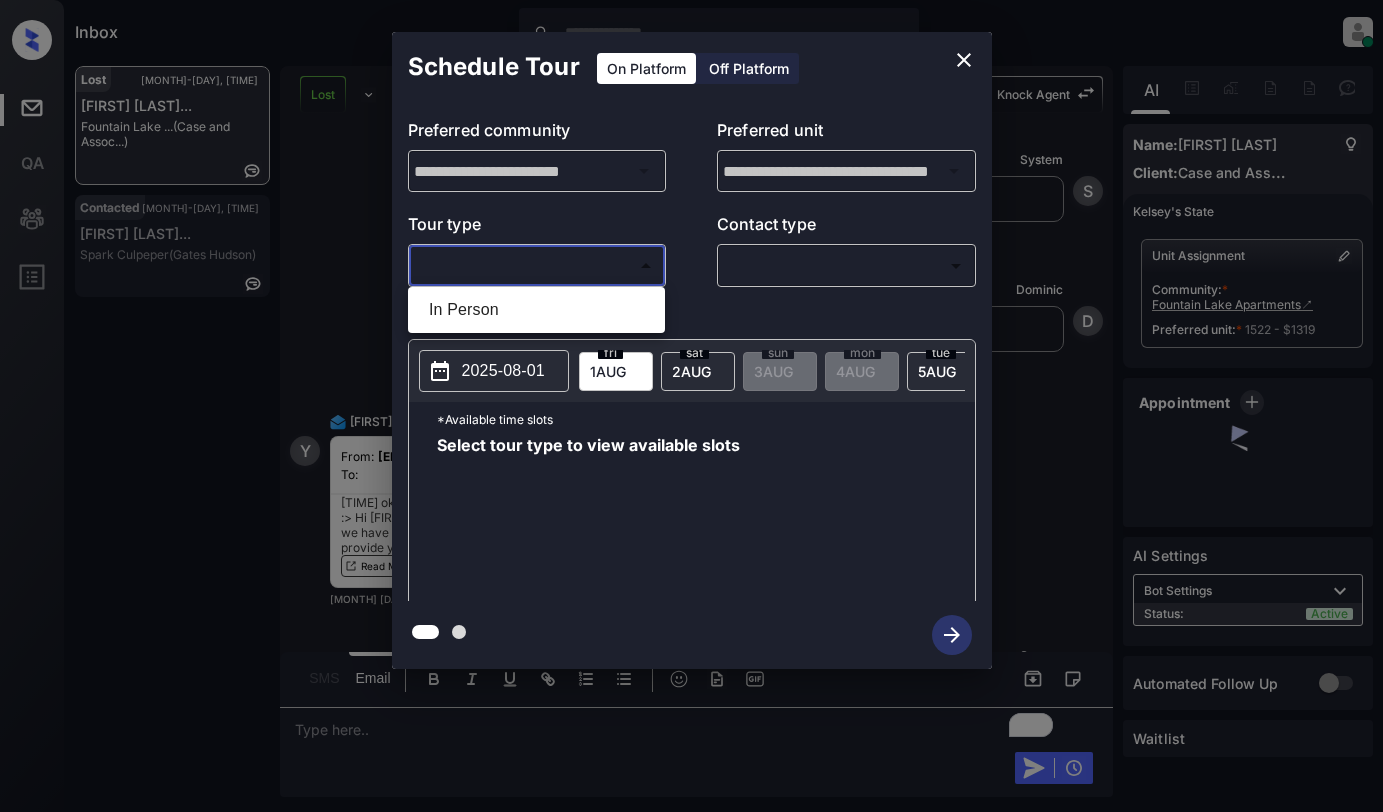 click on "In Person" at bounding box center (536, 310) 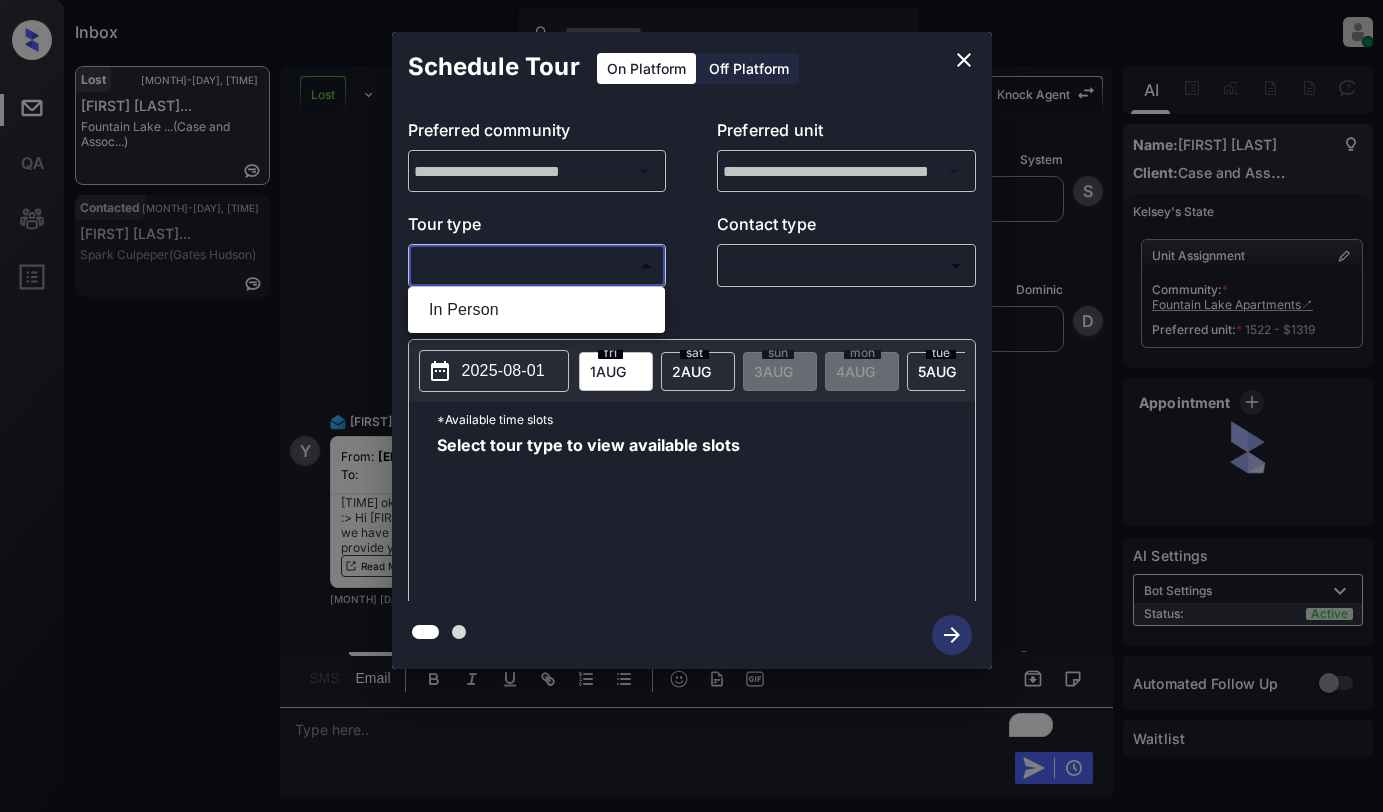 type on "********" 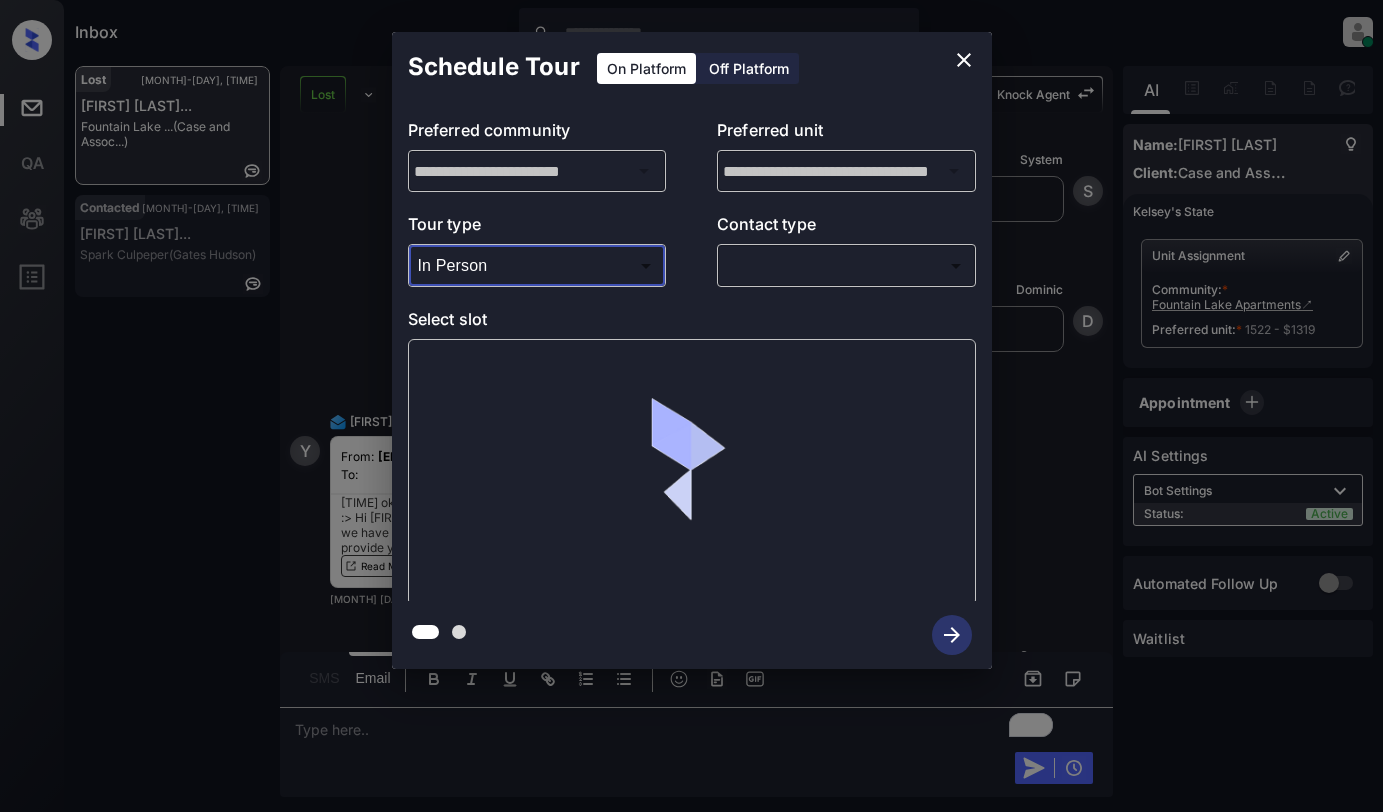 click on "Inbox Dominic Ceralde Online Set yourself   offline Set yourself   on break Profile Switch to  light  mode Sign out Lost Aug-01 04:51 am   Yosif Almotair... Fountain Lake ...  (Case and Assoc...) Contacted Aug-01 04:52 am   Sabrina Mcgold... Spark Culpeper  (Gates Hudson) Lost Lead Sentiment: Angry Upon sliding the acknowledgement:  Lead will move to lost stage. * ​ SMS and call option will be set to opt out. AFM will be turned off for the lead. Knock Agent New Message Kelsey Notes Note: https://conversation.getzuma.com/6831cecb2902292efa315856 - Paste this link into your browser to view Kelsey’s conversation with the prospect May 24, 2025 06:51 am  Sync'd w  yardi K New Message Agent Lead created via leadPoller in Inbound stage. May 24, 2025 06:51 am A New Message Zuma Lead transferred to leasing agent: kelsey May 24, 2025 06:51 am  Sync'd w  yardi Z New Message Agent AFM Request sent to Kelsey. May 24, 2025 06:51 am A New Message Agent Notes Note: May 24, 2025 06:51 am A New Message Kelsey K New Message" at bounding box center [691, 406] 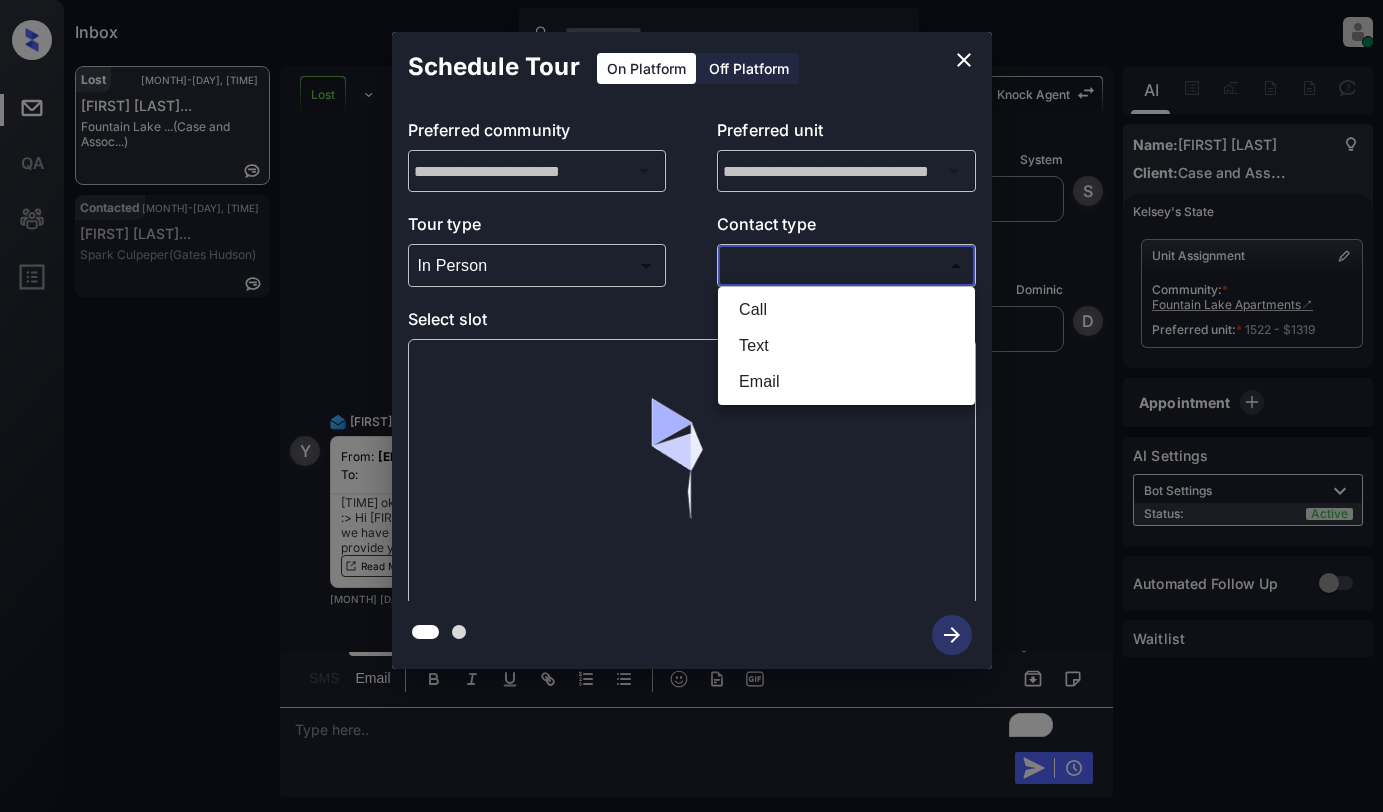 click on "Text" at bounding box center (846, 346) 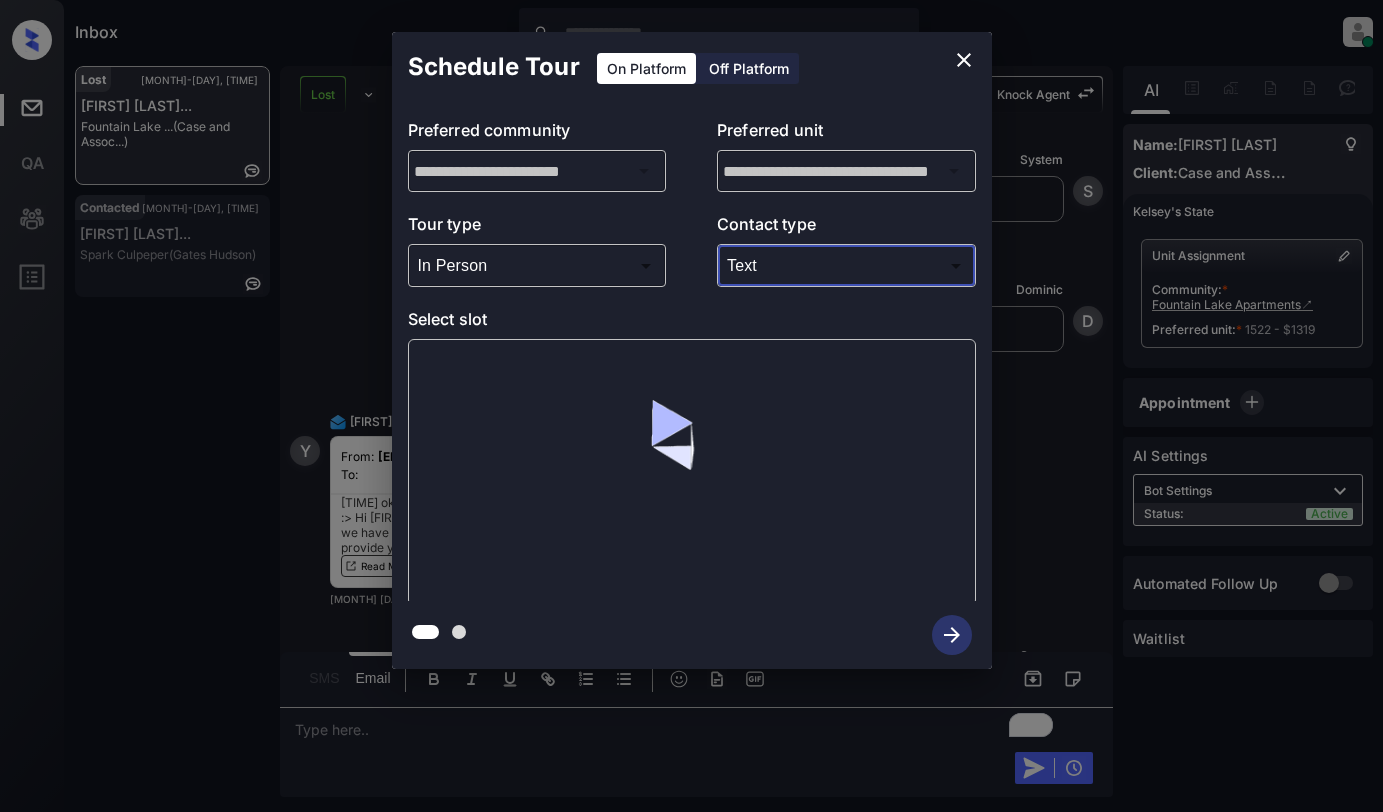 click on "Inbox Dominic Ceralde Online Set yourself   offline Set yourself   on break Profile Switch to  light  mode Sign out Lost Aug-01 04:51 am   Yosif Almotair... Fountain Lake ...  (Case and Assoc...) Contacted Aug-01 04:52 am   Sabrina Mcgold... Spark Culpeper  (Gates Hudson) Lost Lead Sentiment: Angry Upon sliding the acknowledgement:  Lead will move to lost stage. * ​ SMS and call option will be set to opt out. AFM will be turned off for the lead. Knock Agent New Message Kelsey Notes Note: https://conversation.getzuma.com/6831cecb2902292efa315856 - Paste this link into your browser to view Kelsey’s conversation with the prospect May 24, 2025 06:51 am  Sync'd w  yardi K New Message Agent Lead created via leadPoller in Inbound stage. May 24, 2025 06:51 am A New Message Zuma Lead transferred to leasing agent: kelsey May 24, 2025 06:51 am  Sync'd w  yardi Z New Message Agent AFM Request sent to Kelsey. May 24, 2025 06:51 am A New Message Agent Notes Note: May 24, 2025 06:51 am A New Message Kelsey K New Message" at bounding box center (691, 406) 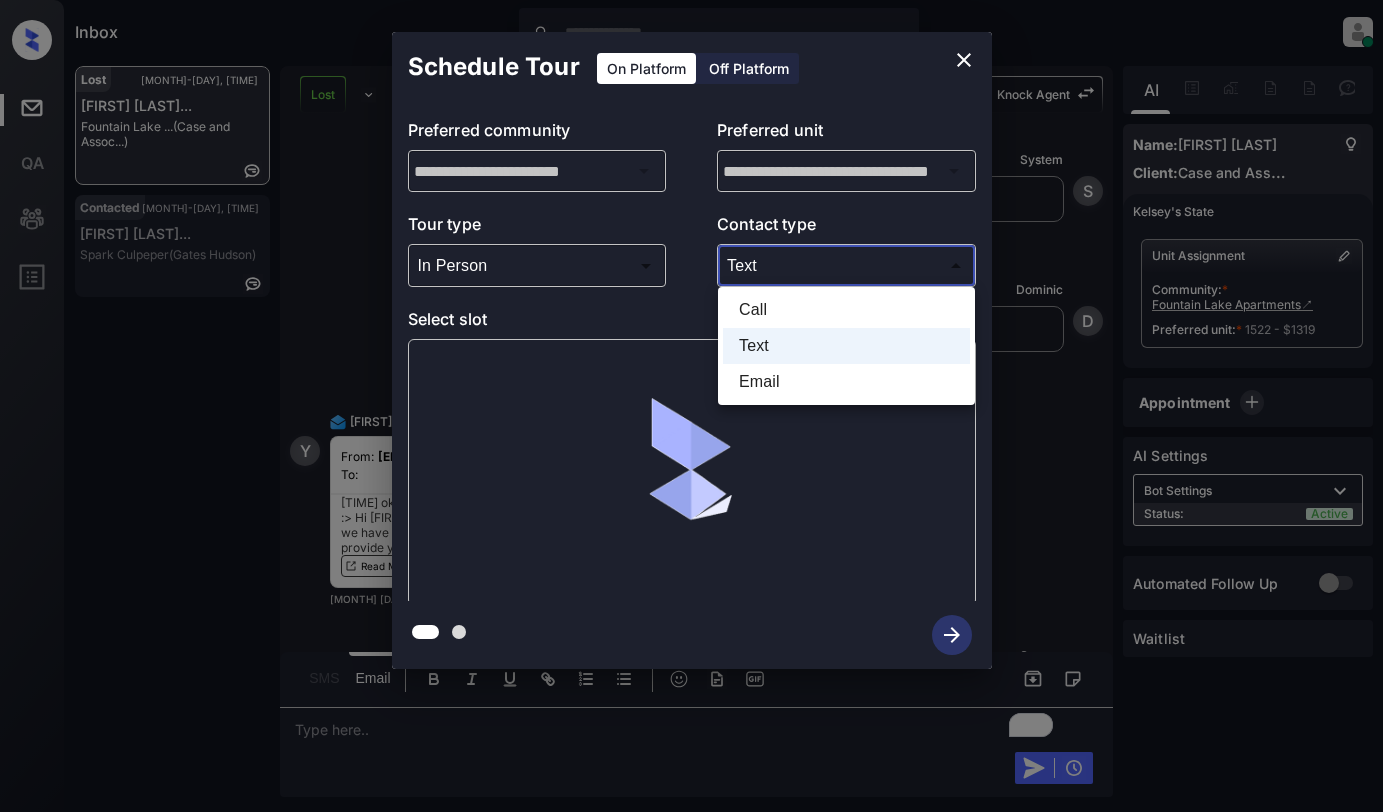 click on "Email" at bounding box center [846, 382] 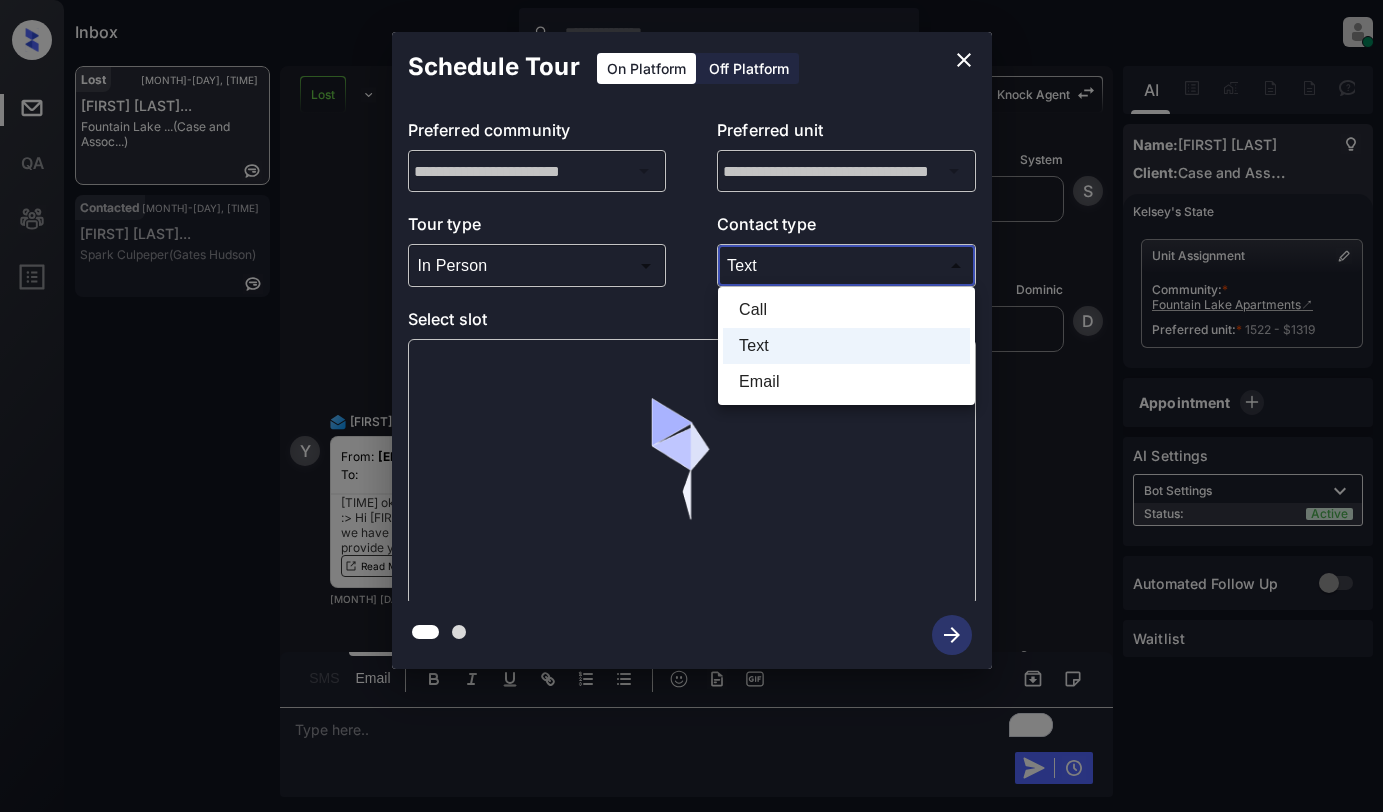 type on "*****" 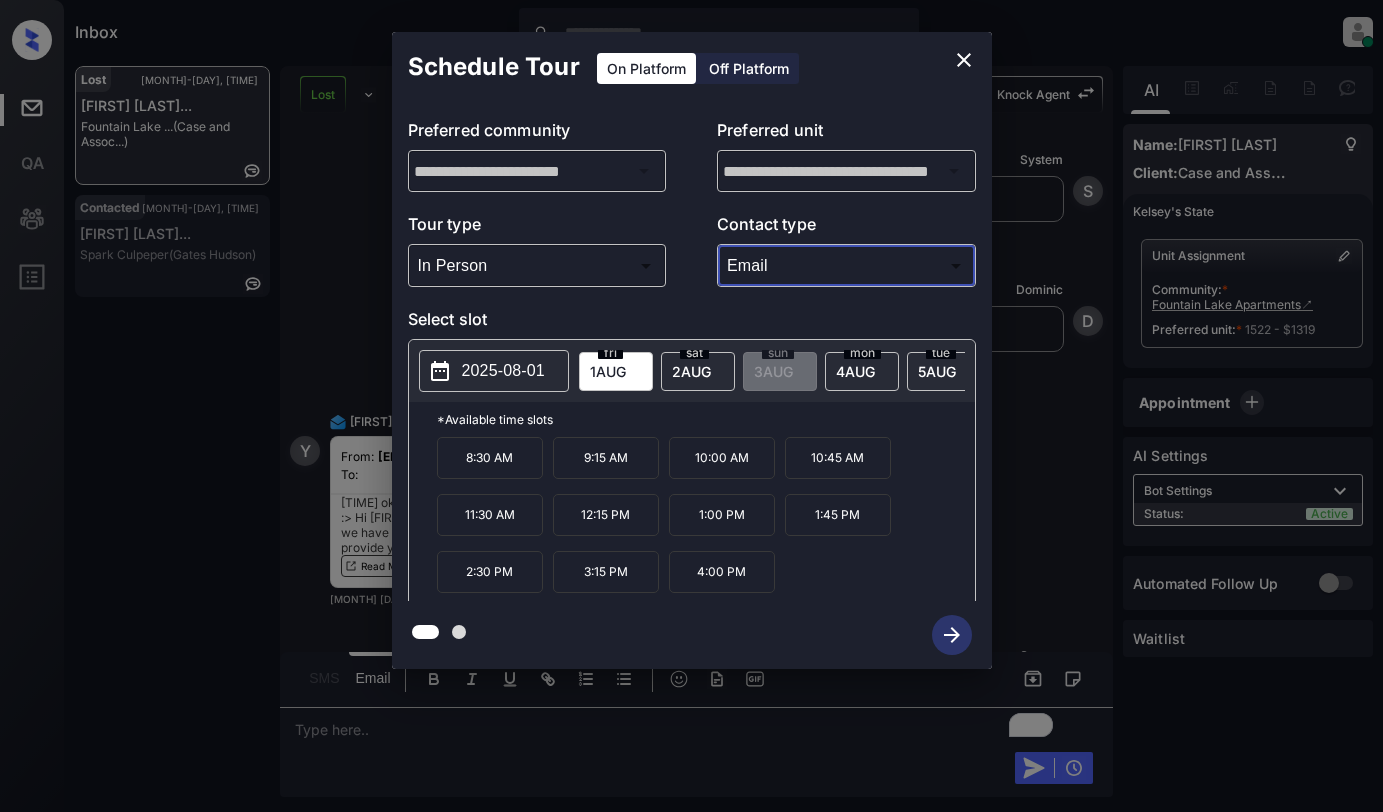 click on "4:00 PM" at bounding box center (722, 572) 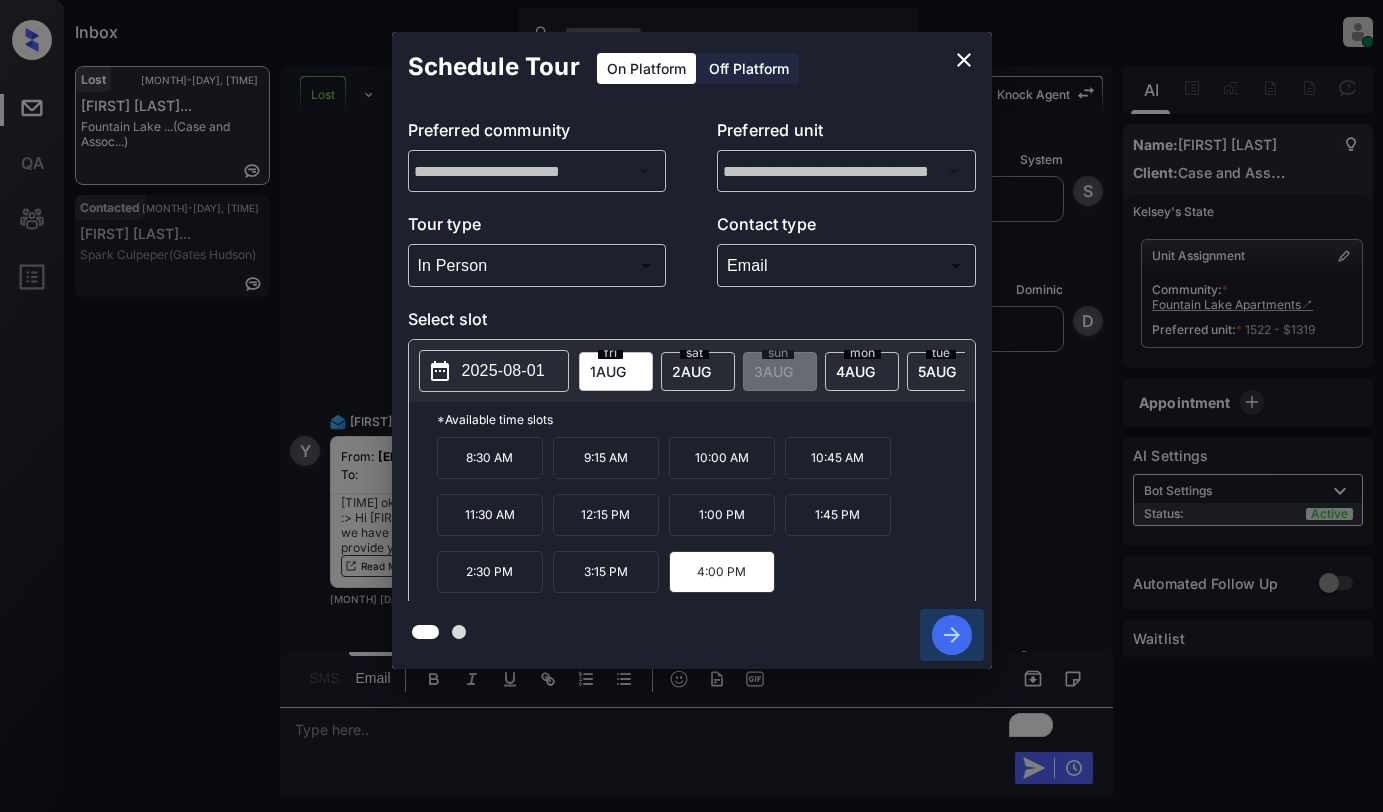 click 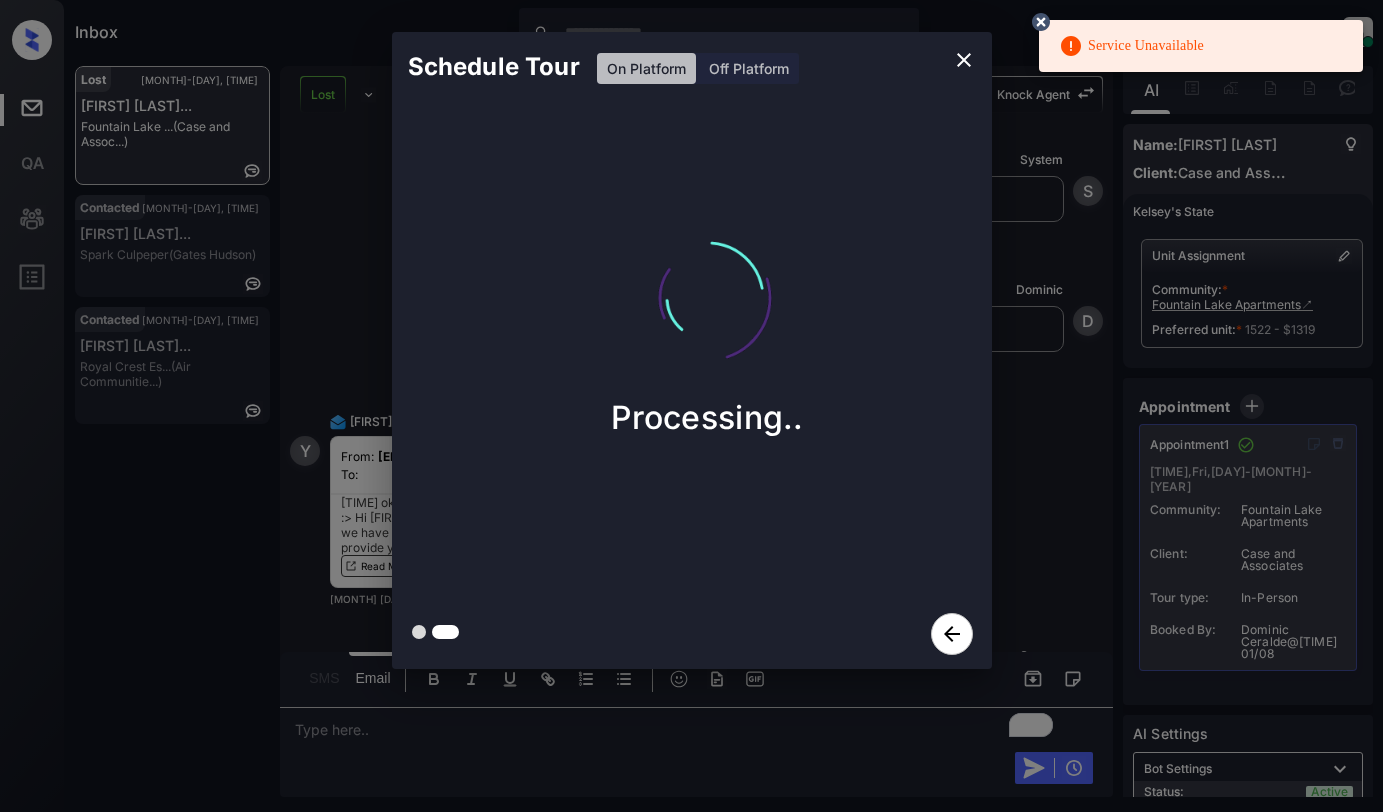 click on "Schedule Tour On Platform Off Platform Processing.." at bounding box center [691, 350] 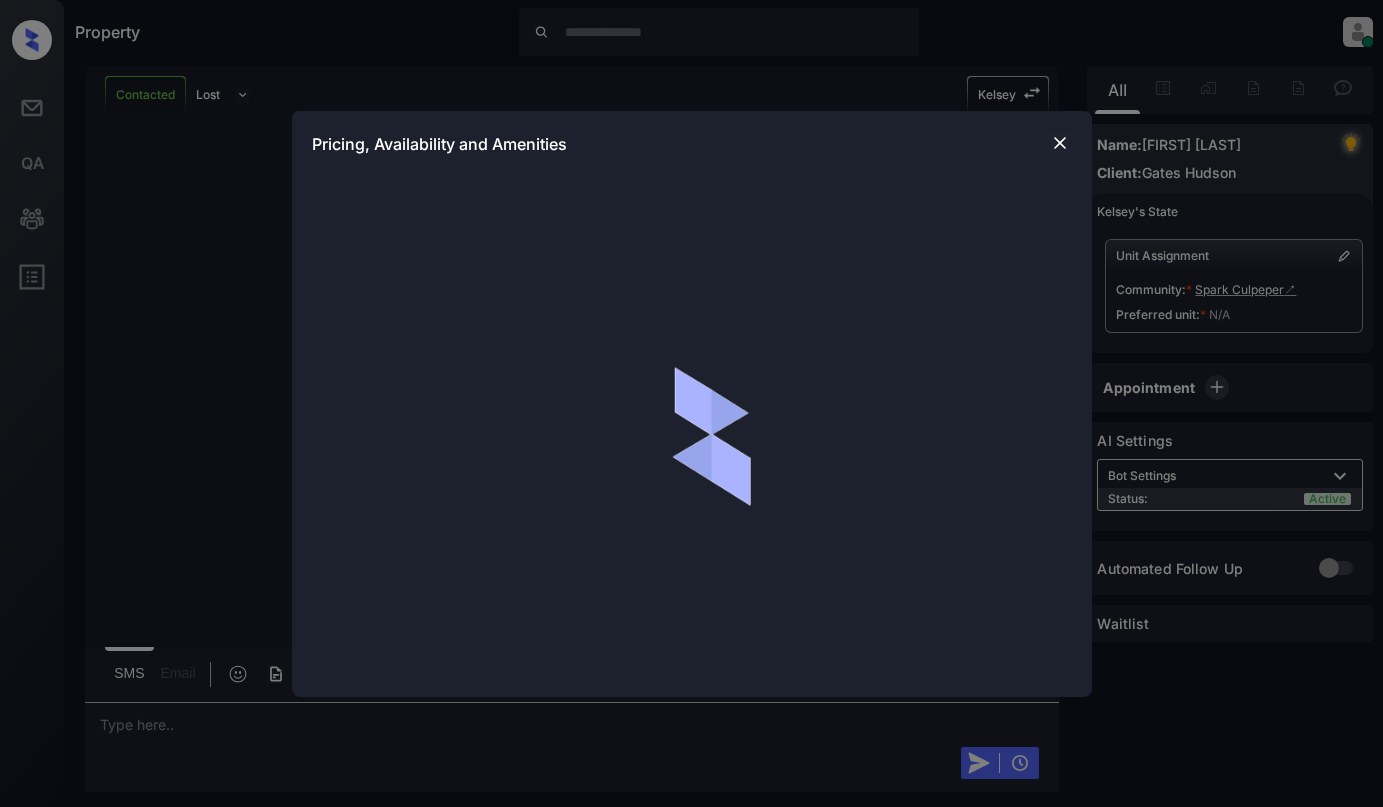 scroll, scrollTop: 0, scrollLeft: 0, axis: both 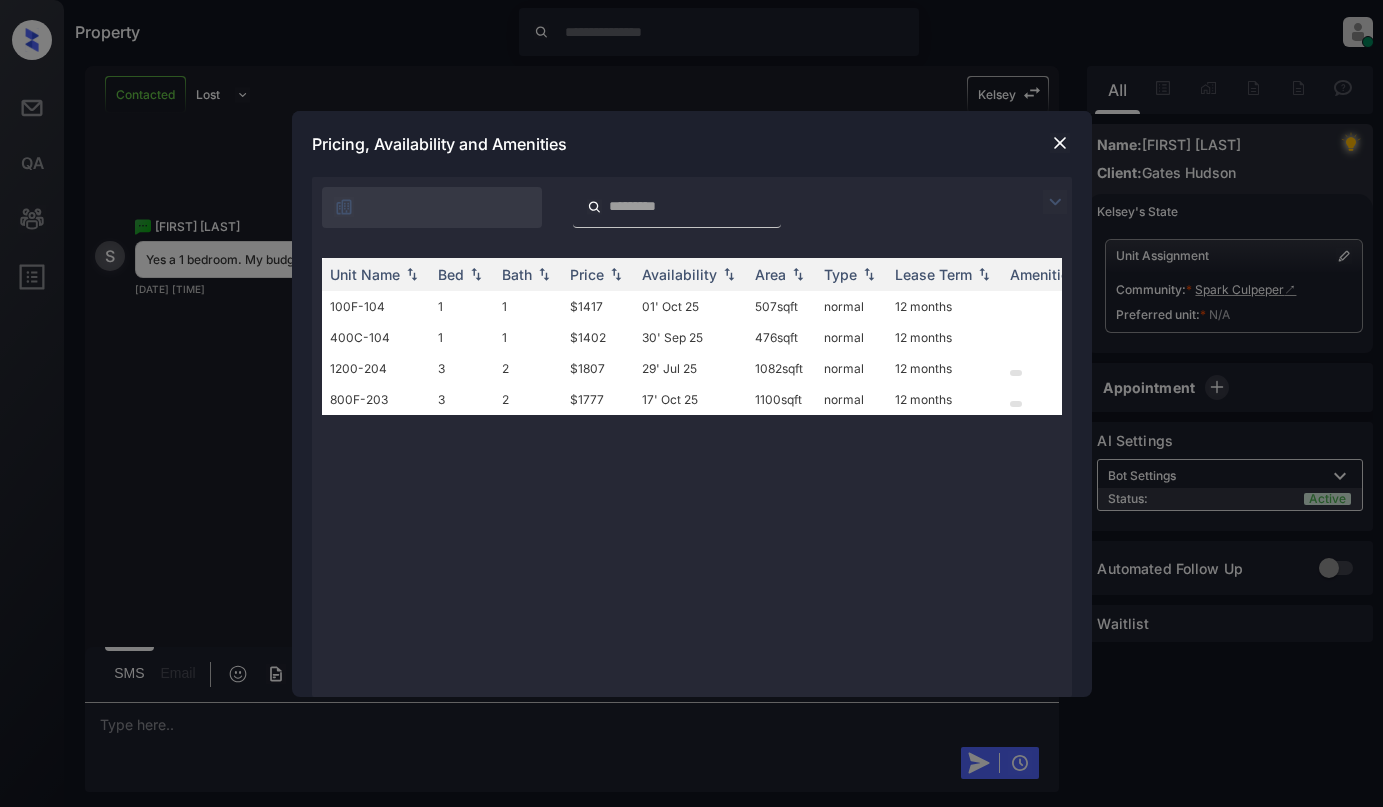 click at bounding box center (1055, 202) 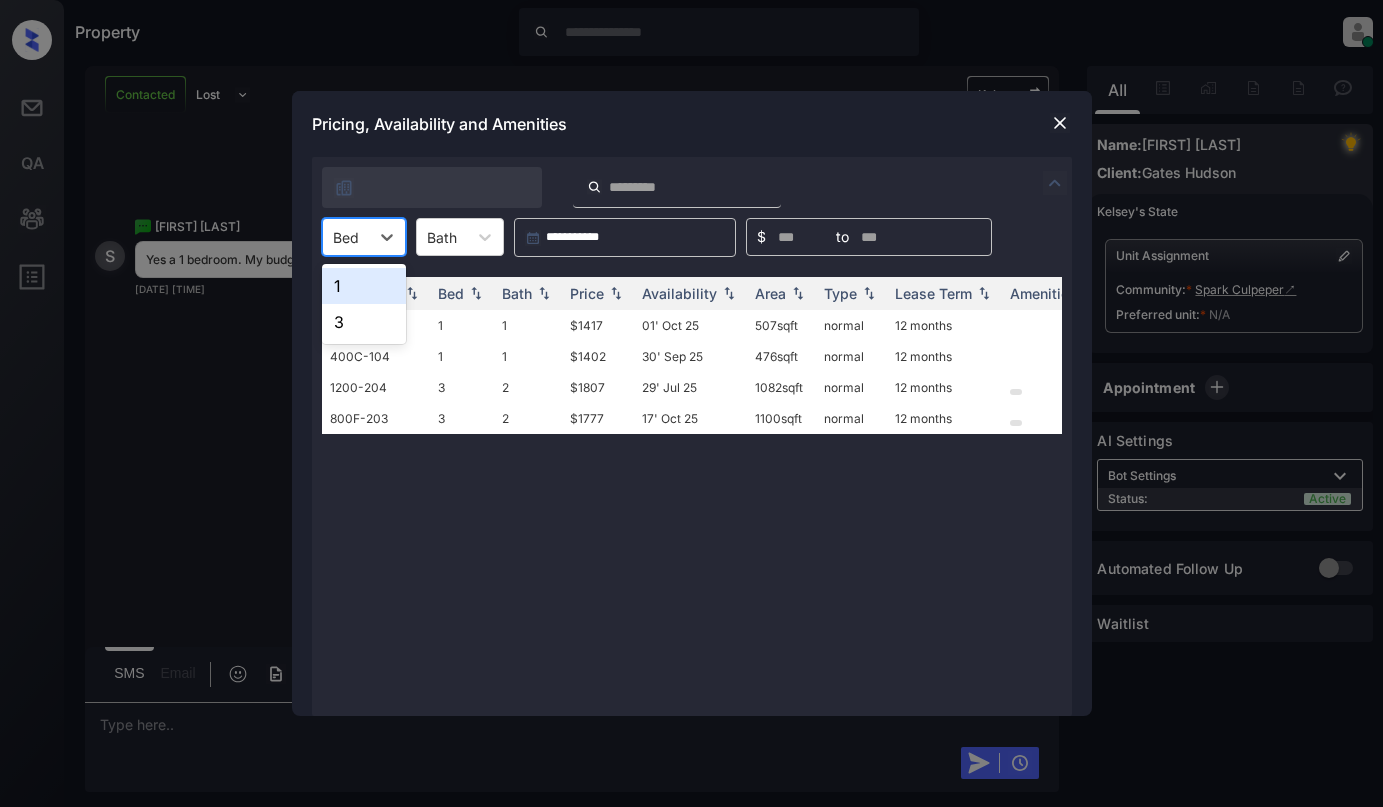 click on "Bed" at bounding box center (346, 237) 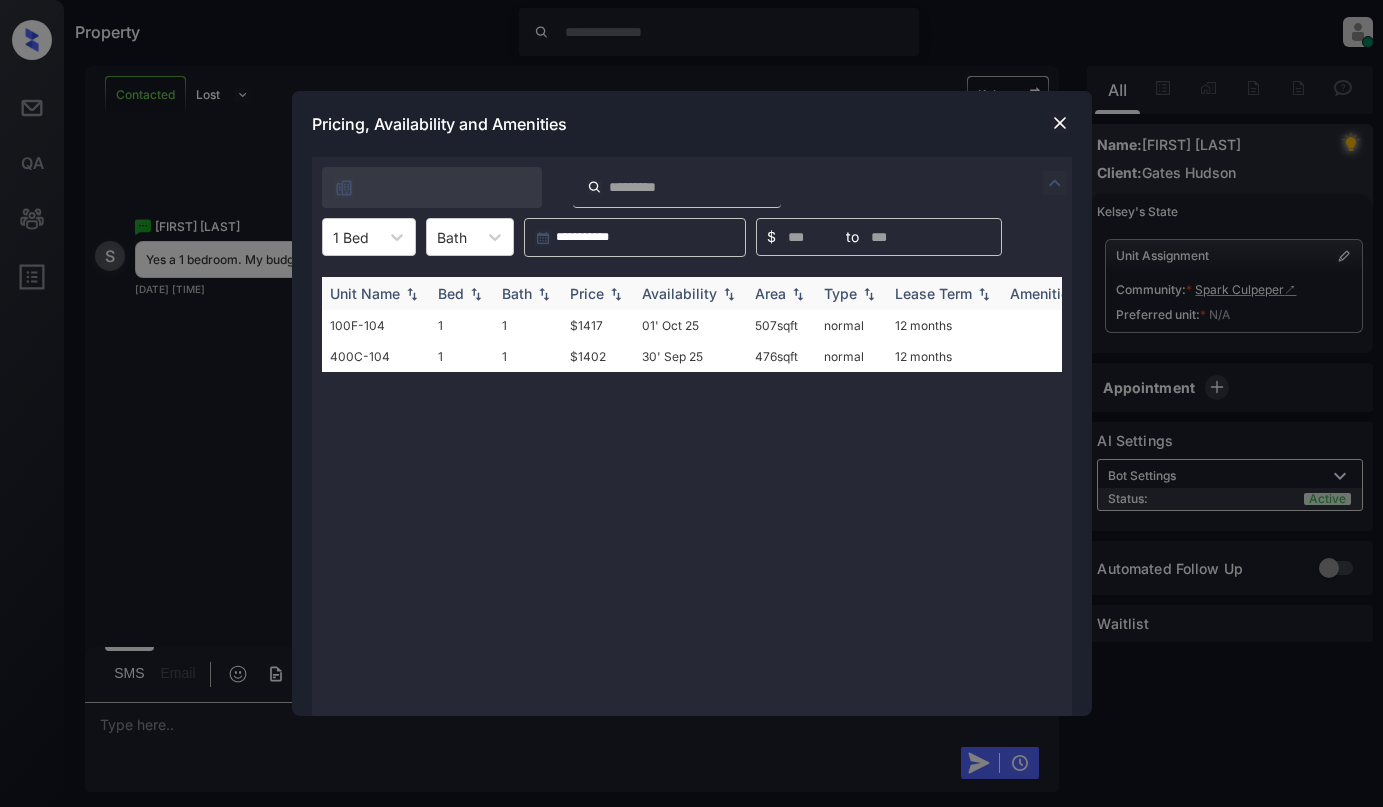 click on "Price" at bounding box center [587, 293] 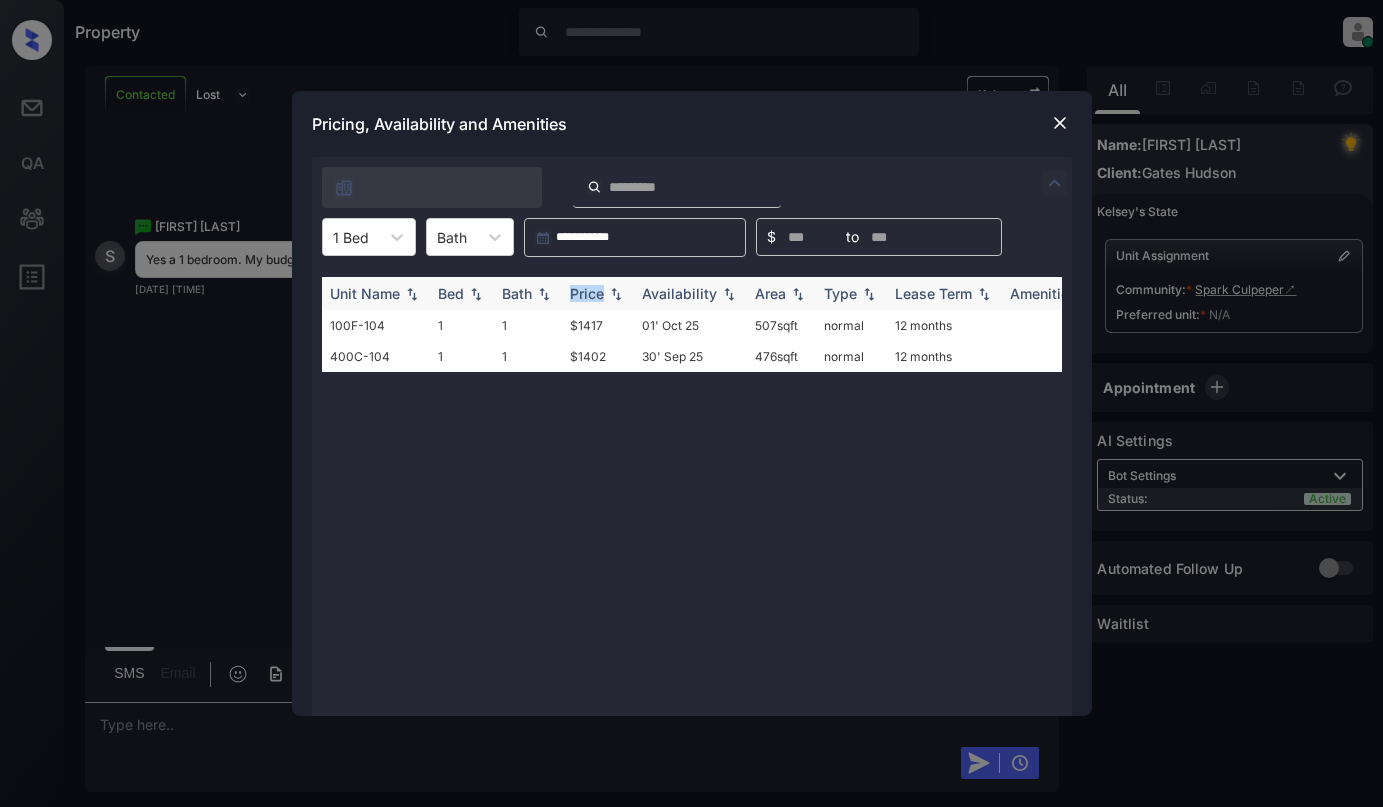 click on "Price" at bounding box center (587, 293) 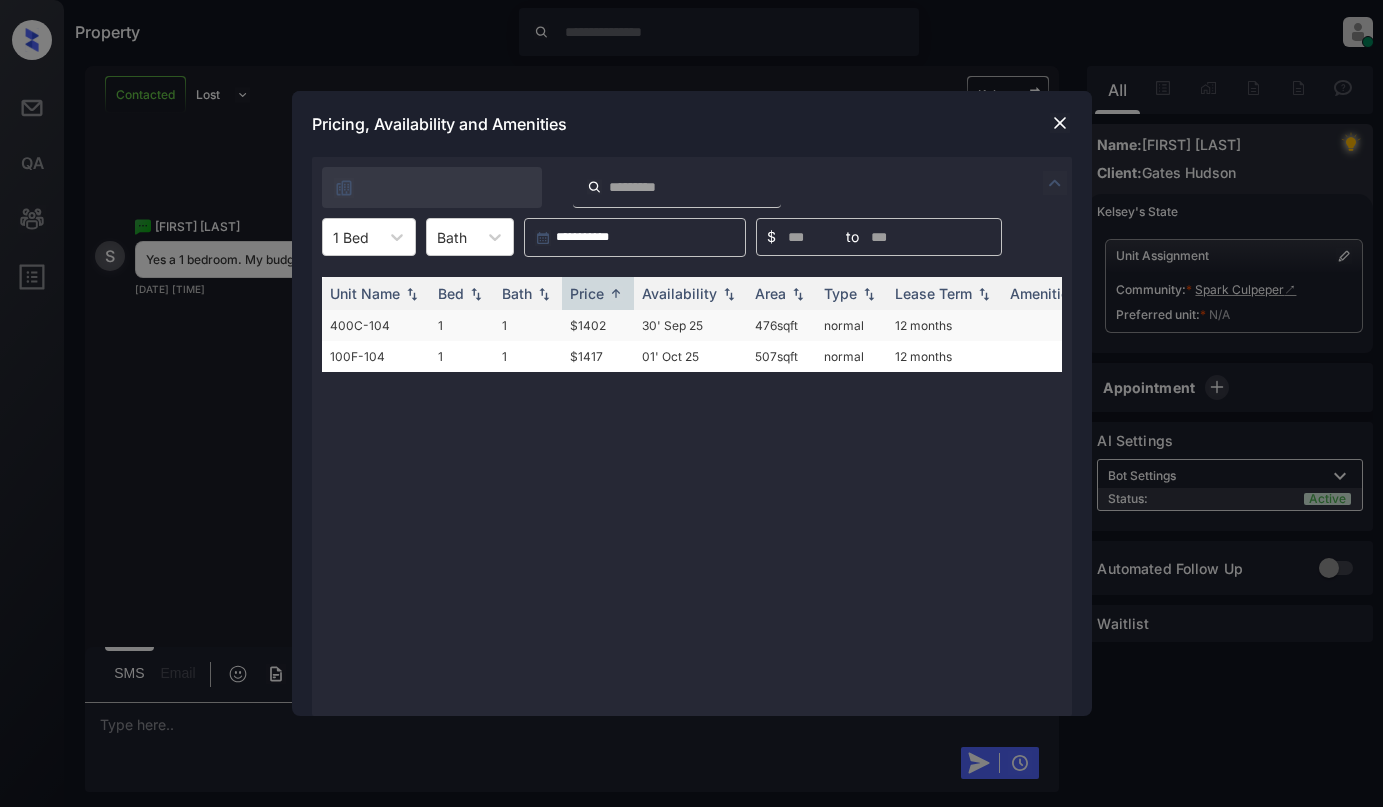 click on "$1402" at bounding box center (598, 325) 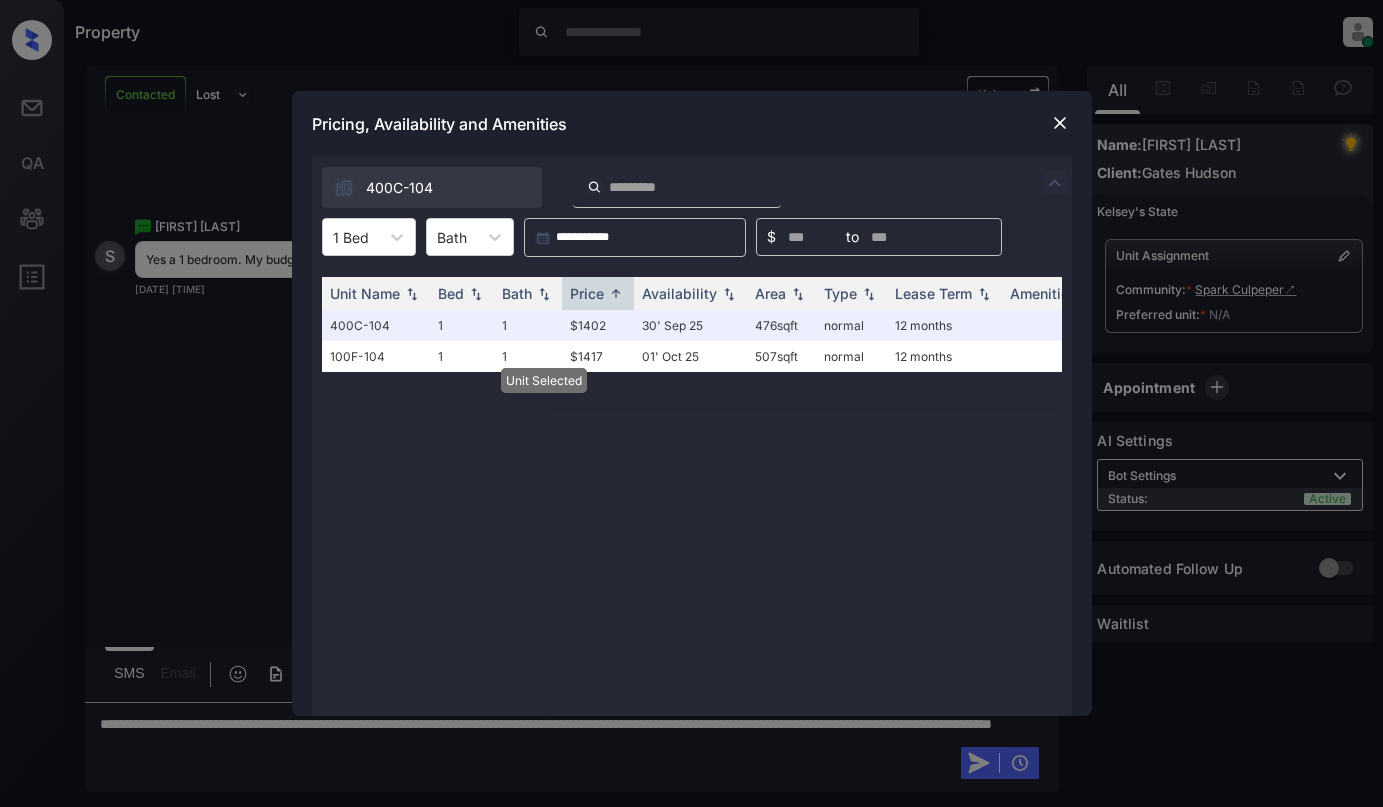 click at bounding box center (1060, 123) 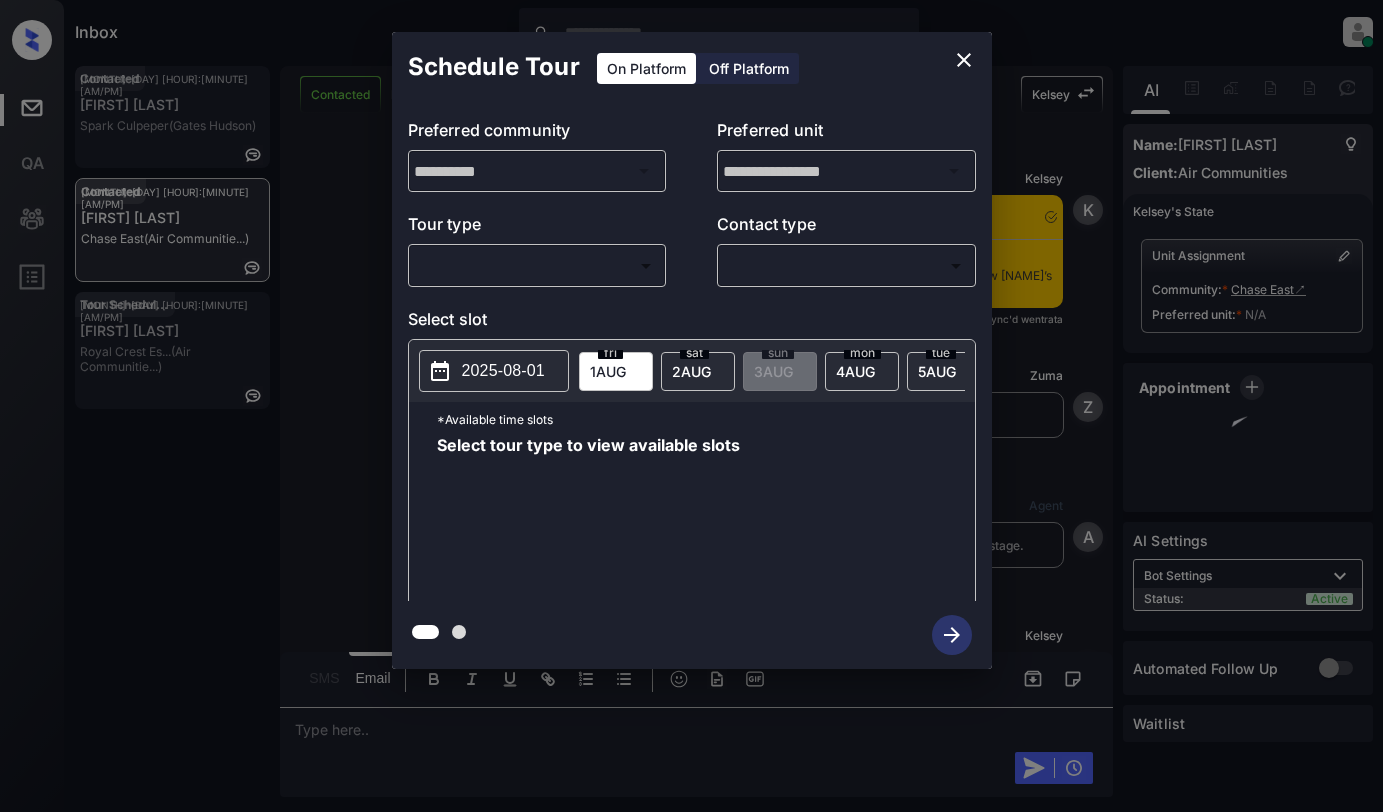 scroll, scrollTop: 0, scrollLeft: 0, axis: both 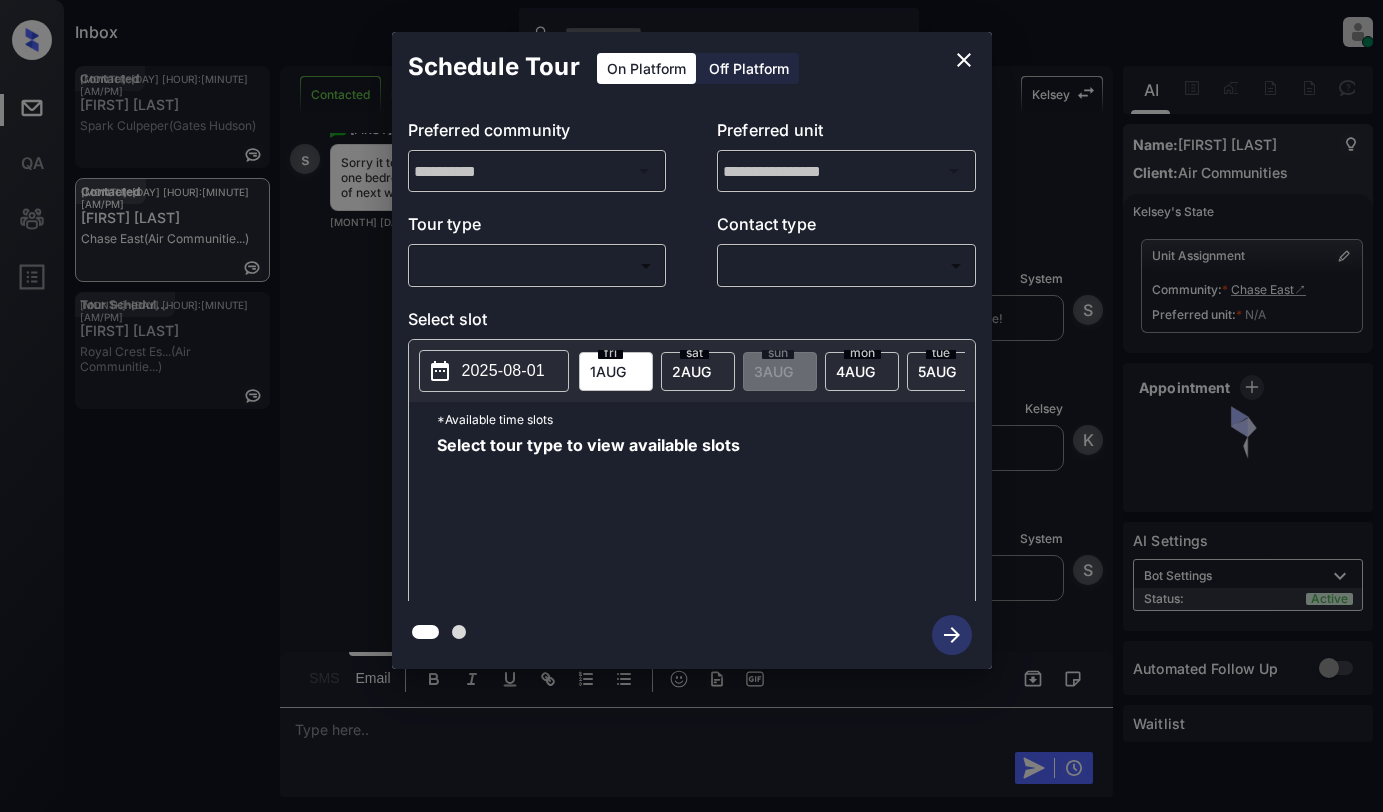 click on "Inbox [NAME] [STATUS] Set yourself   offline Set yourself   on break Profile Switch to  light  mode Sign out Contacted [MONTH]-[DAY] [HOUR]:[MINUTE] [AM/PM]   [FIRST] [LAST] [COMPANY] ([COMPANY]) Contacted [MONTH]-[DAY] [HOUR]:[MINUTE] [AM/PM]   [FIRST] [LAST] [COMPANY] ([COMPANY]) Tour Scheduled [MONTH]-[DAY] [HOUR]:[MINUTE] [AM/PM]   [FIRST] [LAST] [COMPANY] ([COMPANY]) Contacted Lost Lead Sentiment: Angry Upon sliding the acknowledgement:  Lead will move to lost stage. * ​ SMS and call option will be set to opt out. AFM will be turned off for the lead. [NAME] New Message [NAME] Notes Note: [URL] - Paste this link into your browser to view [NAME]’s conversation with the prospect [MONTH] [DAY], [YEAR] [HOUR]:[MINUTE] [AM/PM]  Sync'd w  entrata [NAME] New Message Zuma Lead transferred to leasing agent: [NAME] [MONTH] [DAY], [YEAR] [HOUR]:[MINUTE] [AM/PM] Z New Message Agent Lead created via emailParser in Inbound stage. [MONTH] [DAY], [YEAR] [HOUR]:[MINUTE] [AM/PM] A [NAME] K A" at bounding box center (691, 406) 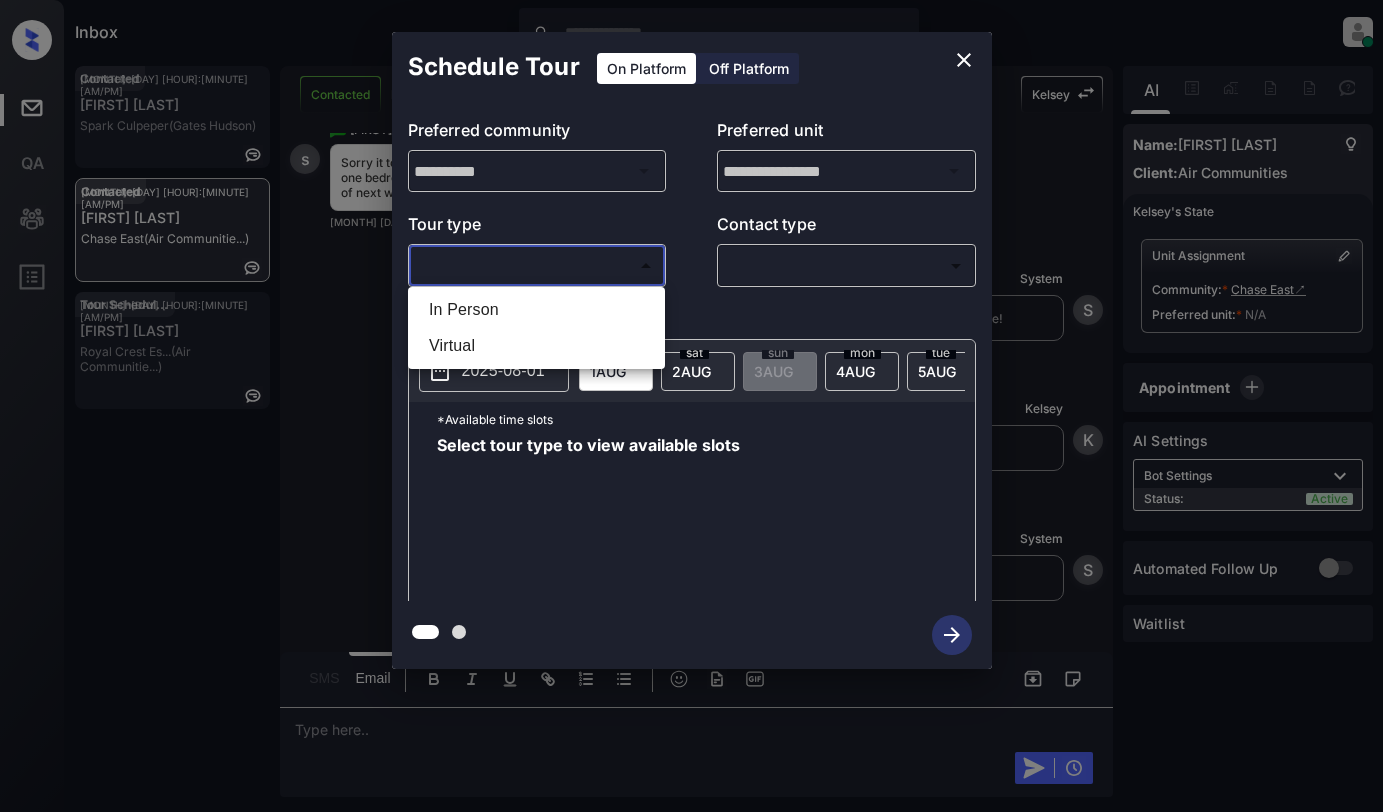 click on "In Person" at bounding box center [536, 310] 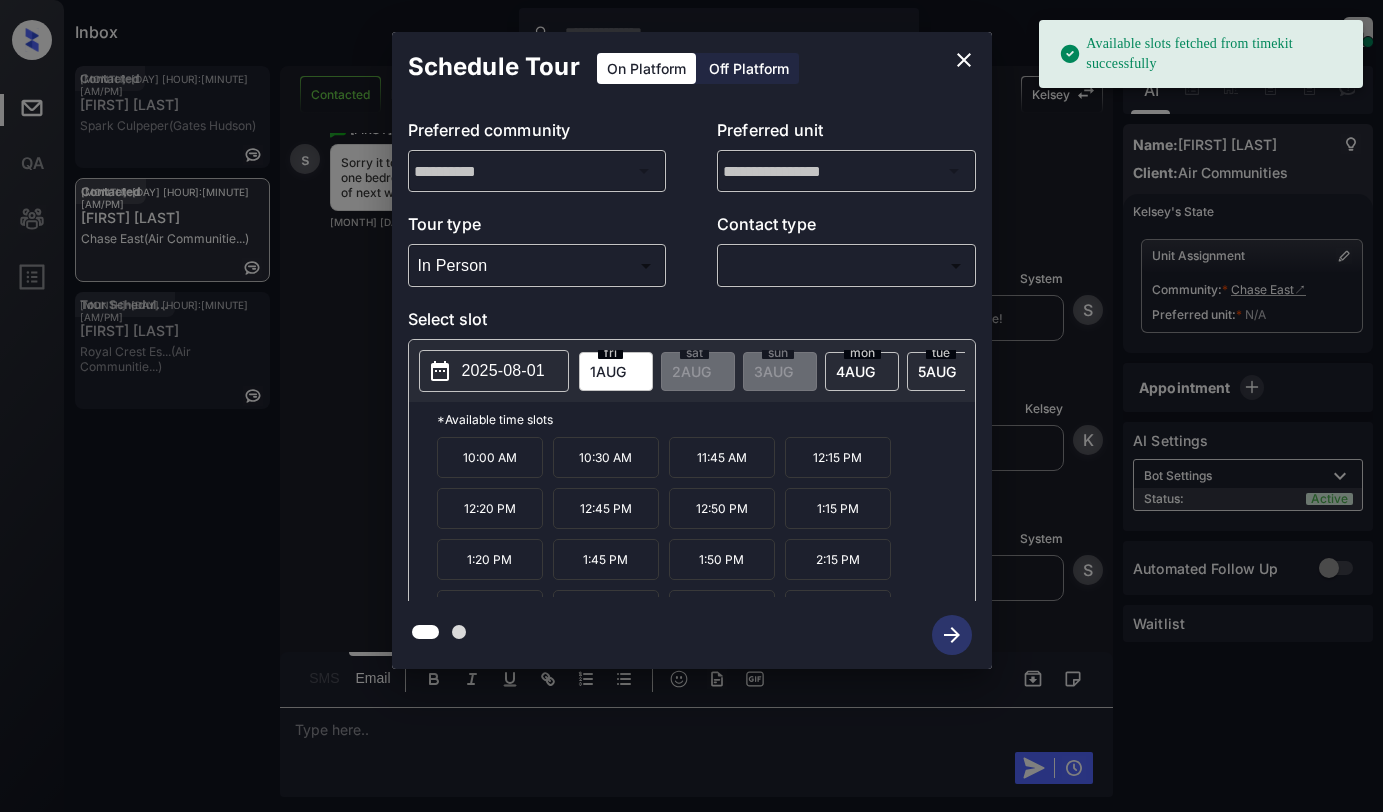 click on "2025-08-01" at bounding box center (503, 371) 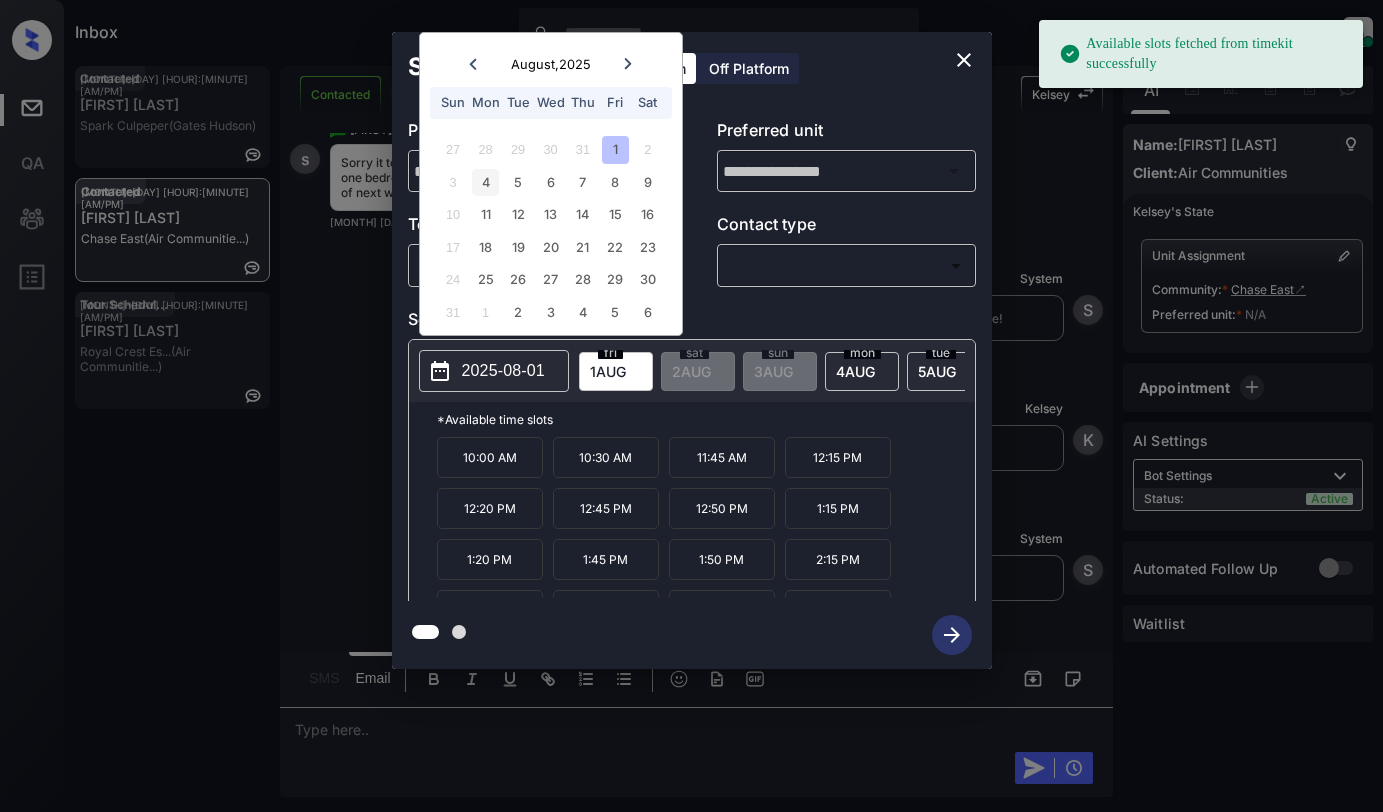 click on "4" at bounding box center (485, 182) 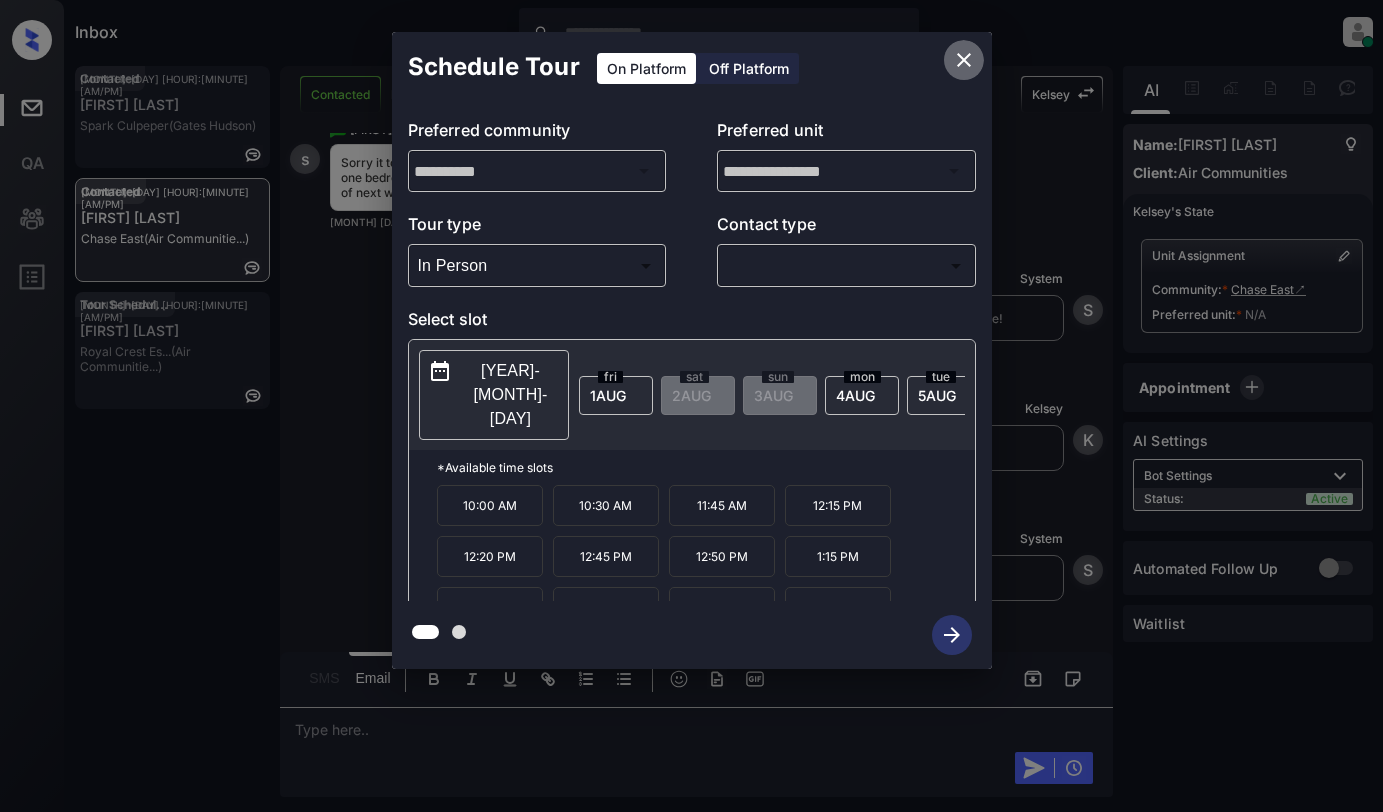 click 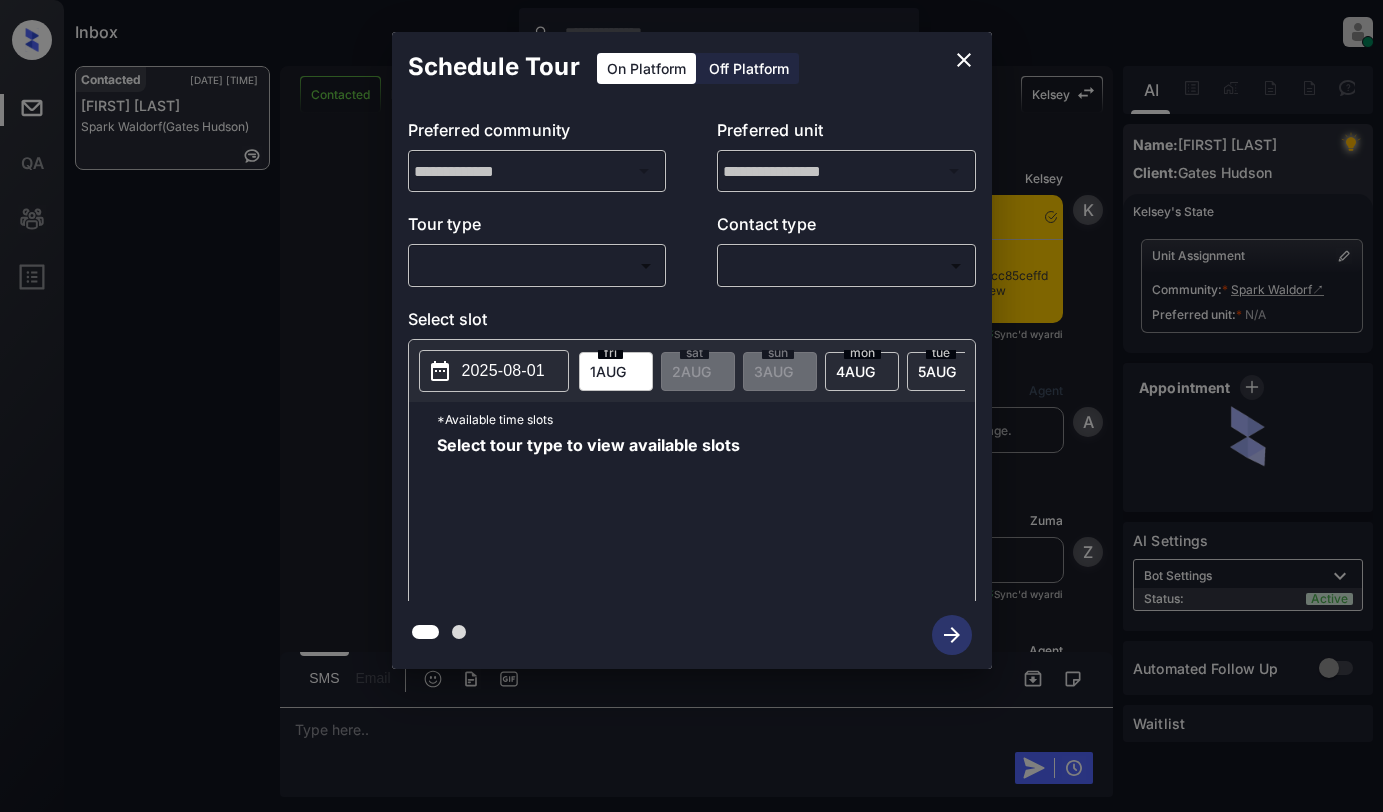 scroll, scrollTop: 0, scrollLeft: 0, axis: both 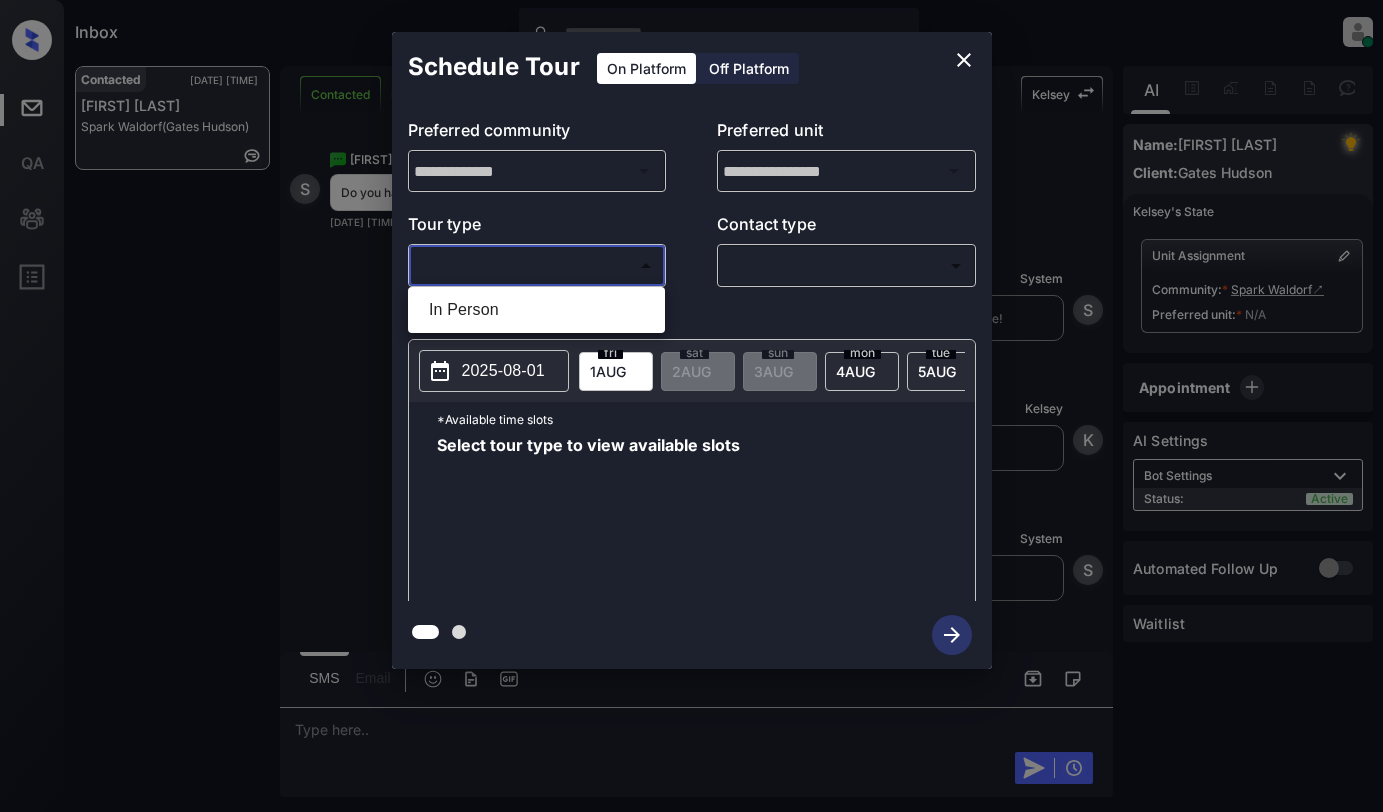 click on "Inbox [FIRST] [LAST] Online Set yourself   offline Set yourself   on break Profile Switch to  light  mode Sign out Contacted [DATE] [TIME]   [FIRST] [LAST]  (Gates Hudson) Contacted Lost Lead Sentiment: Angry Upon sliding the acknowledgement:  Lead will move to lost stage. * ​ SMS and call option will be set to opt out. AFM will be turned off for the lead. [FIRST] New Message [FIRST] Notes Note: https://conversation.getzuma.com/688c90b8dcc85ceffde13e37 - Paste this link into your browser to view [FIRST]’s conversation with the prospect [DATE] [TIME]  Sync'd w  yardi K New Message Agent Lead created via leadPoller in Inbound stage. [DATE] [TIME]  A New Message Agent Lead transferred to leasing agent: [FIRST] [DATE] [TIME]  Sync'd w  yardi Z New Message Agent AFM Request sent to [FIRST]. [DATE] [TIME]  A New Message Agent Notes Note: [DATE] [TIME]  A New Message [FIRST] [DATE] [TIME]   | TemplateAFMSms  Sync'd w  yardi K New Message [FIRST] K   yardi" at bounding box center (691, 406) 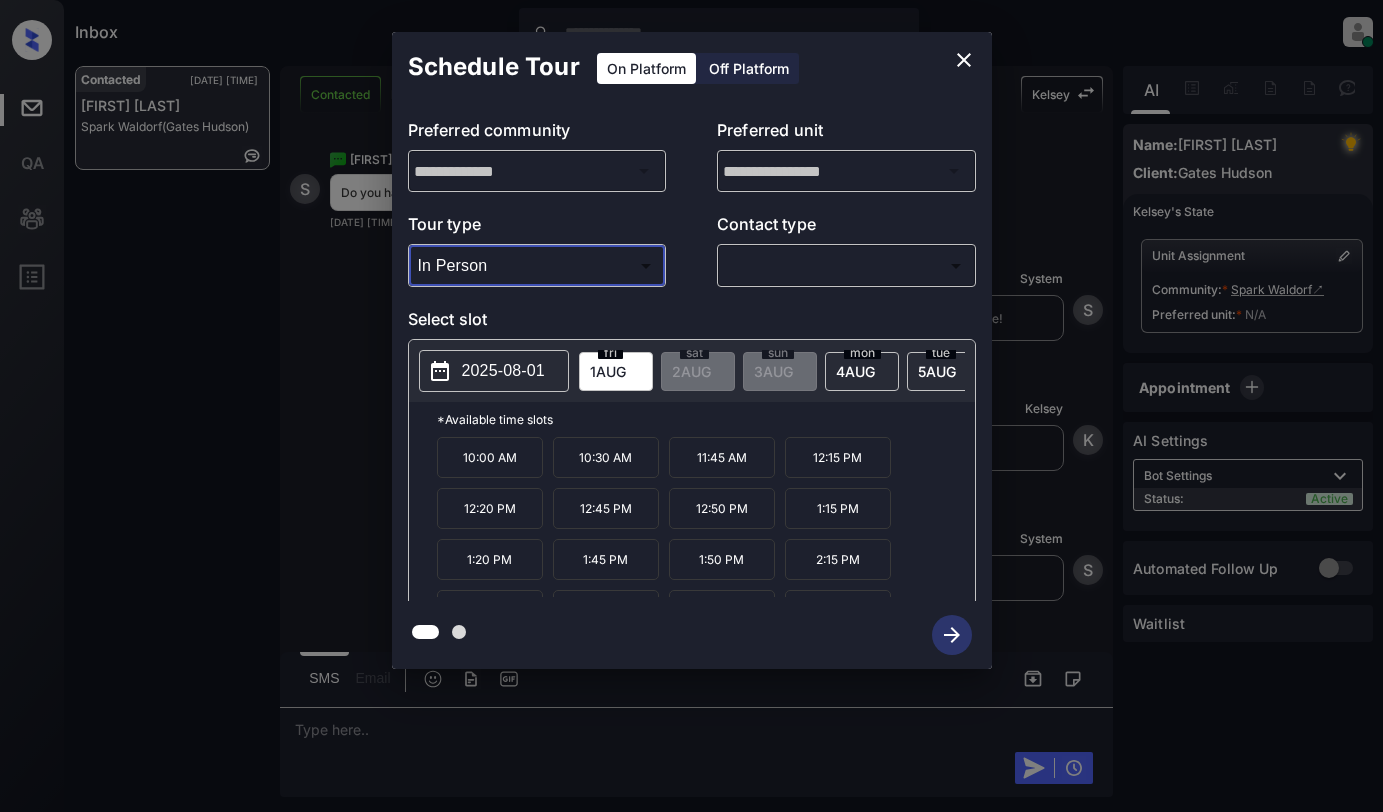 type on "********" 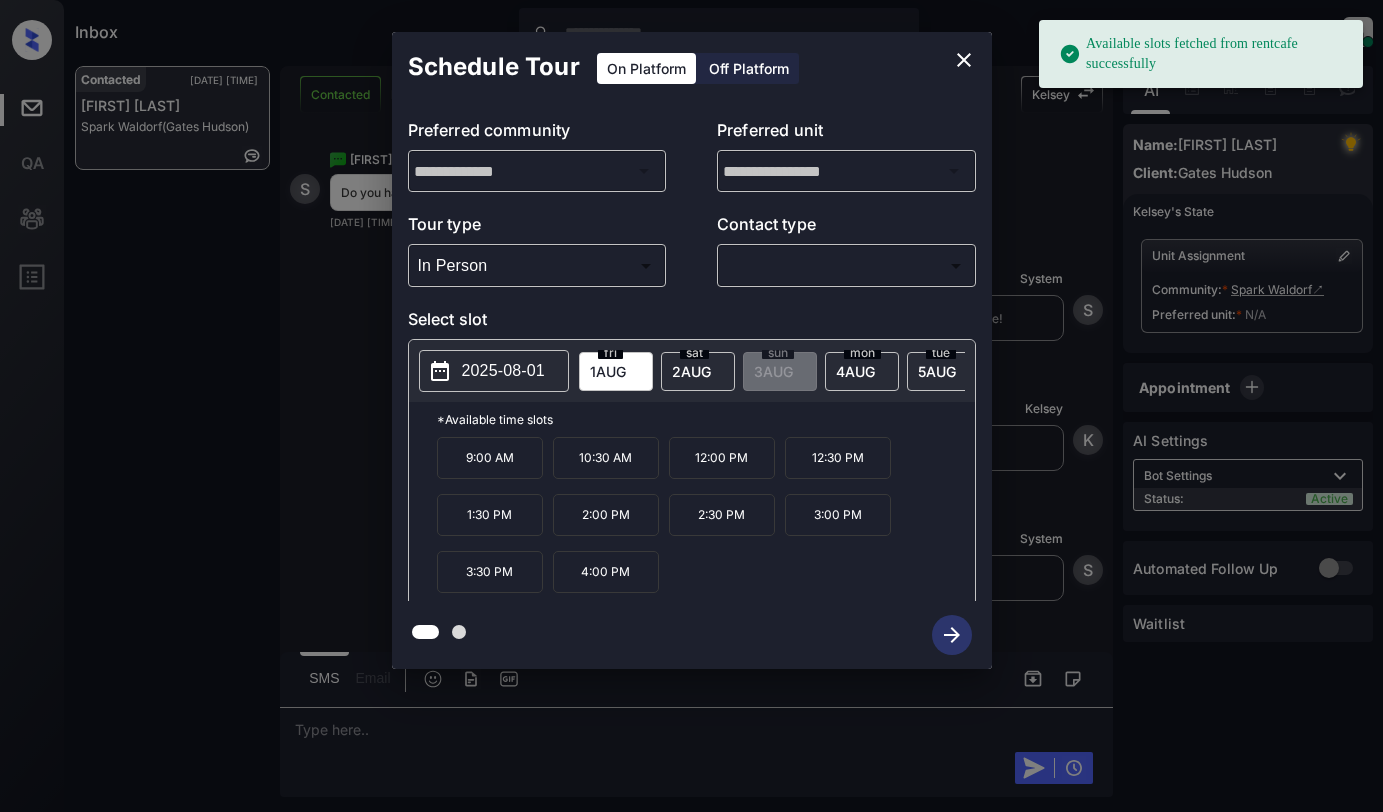 click on "2025-08-01" at bounding box center [503, 371] 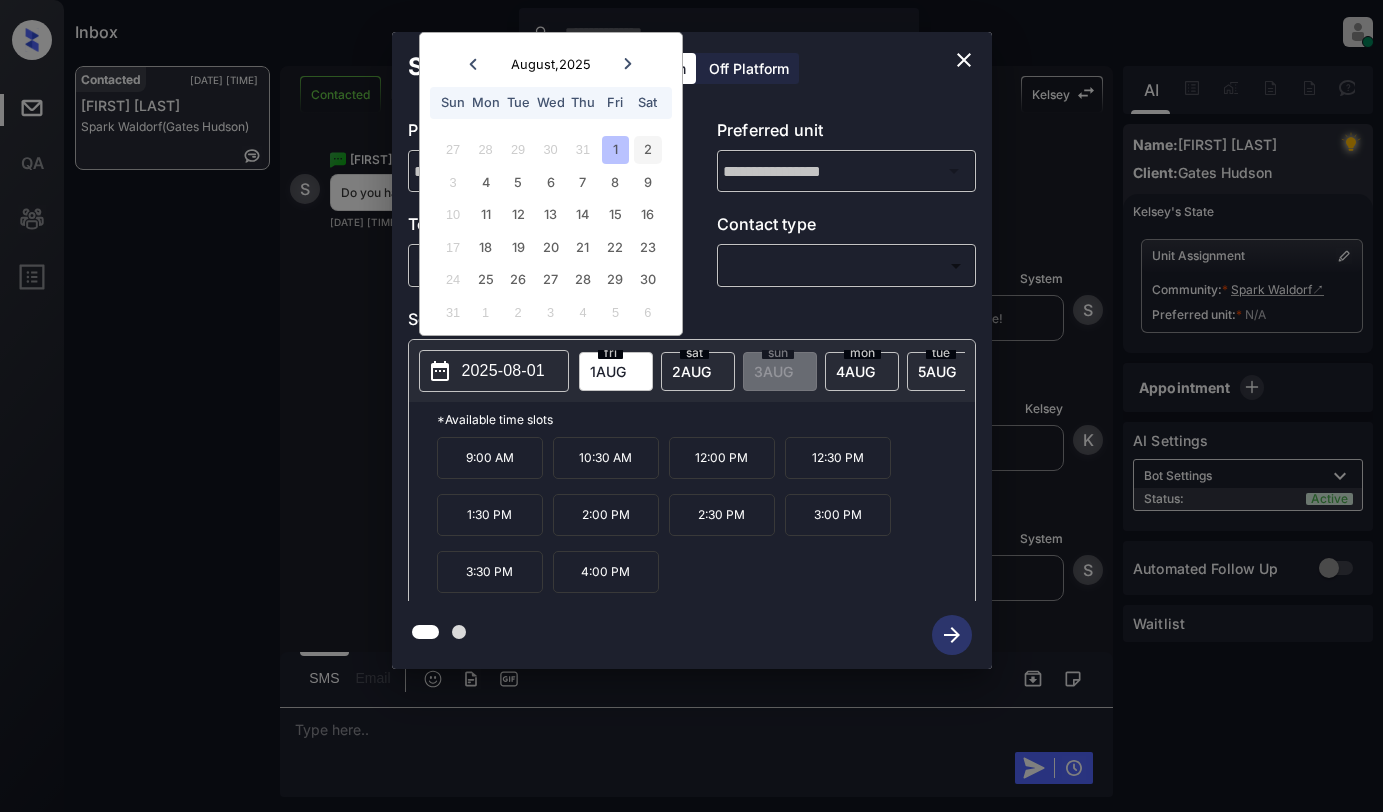 click on "2" at bounding box center [647, 149] 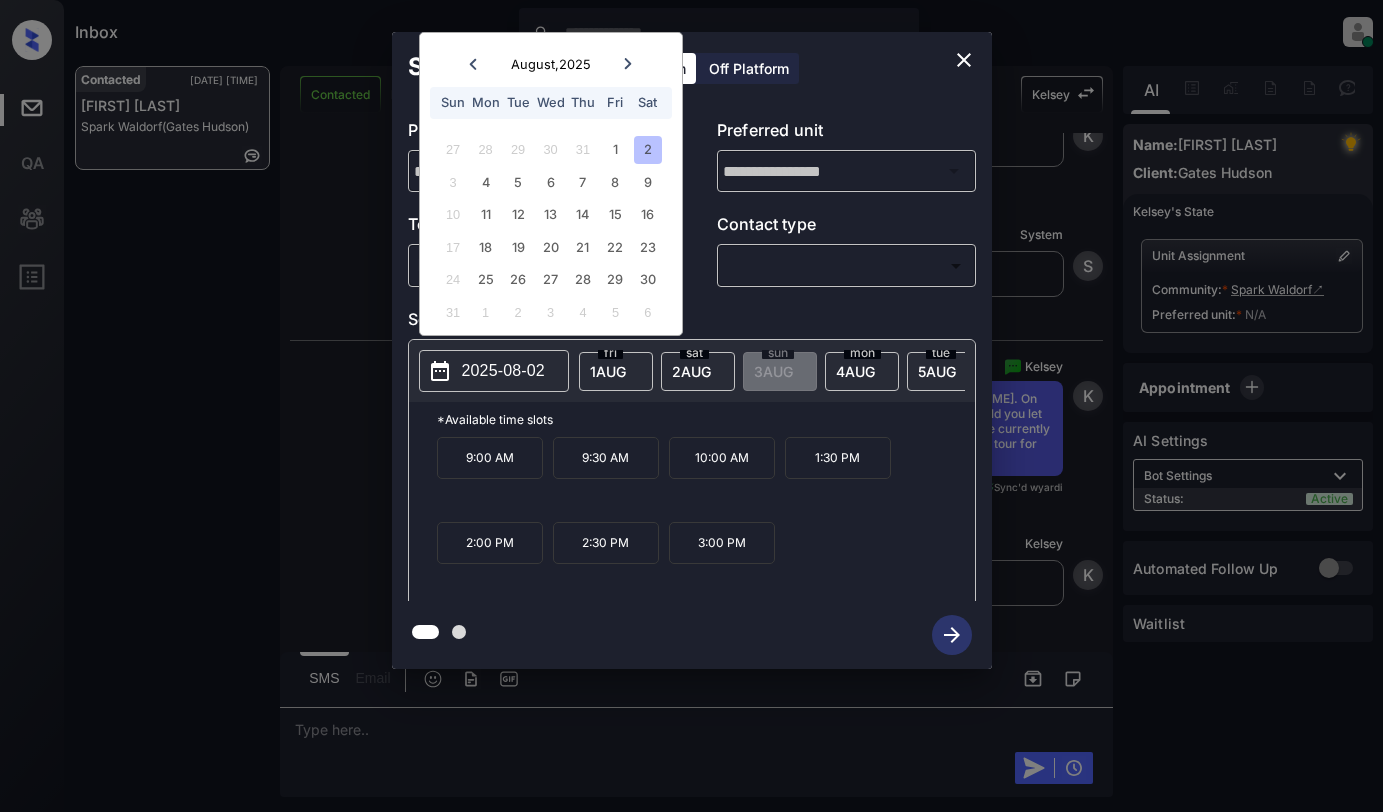 scroll, scrollTop: 2188, scrollLeft: 0, axis: vertical 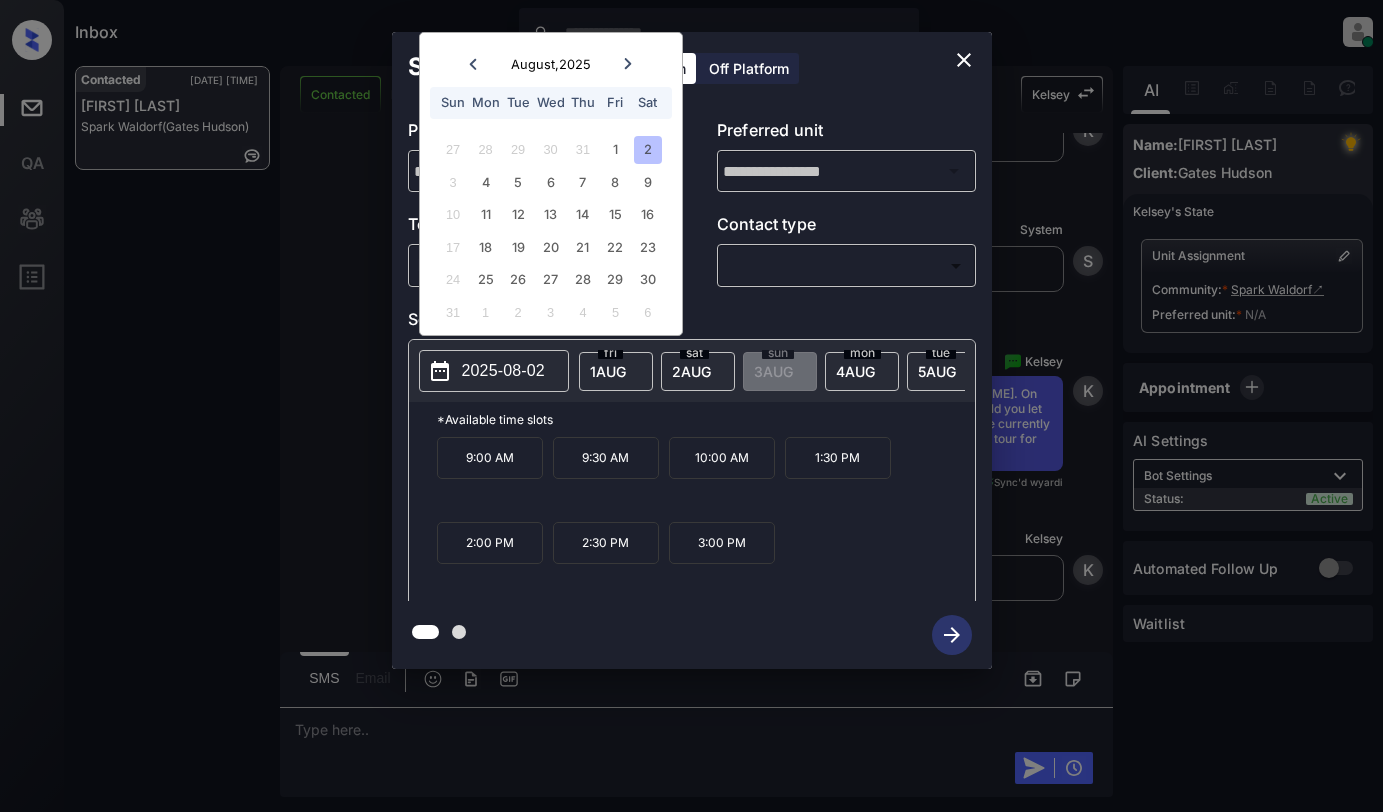 click 